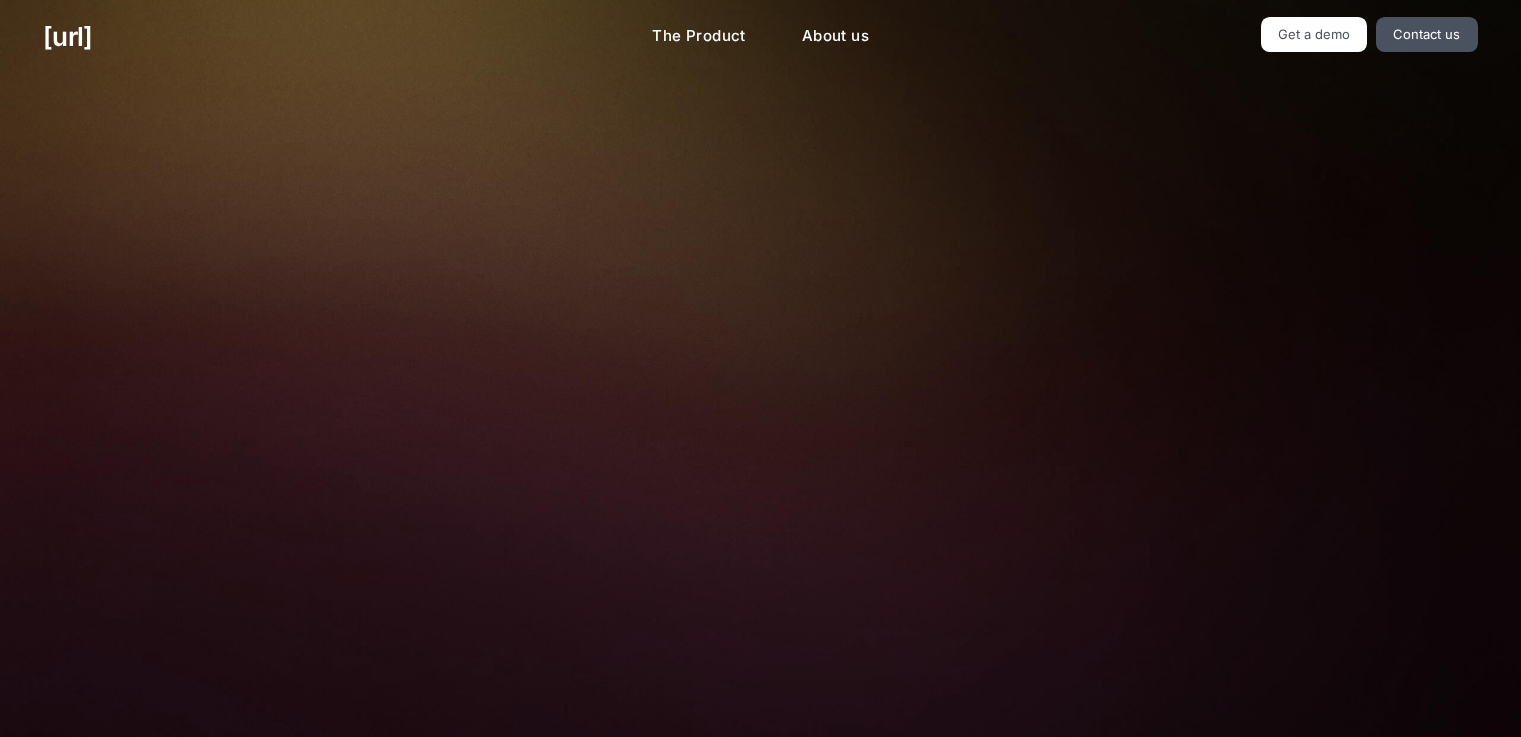 scroll, scrollTop: 0, scrollLeft: 0, axis: both 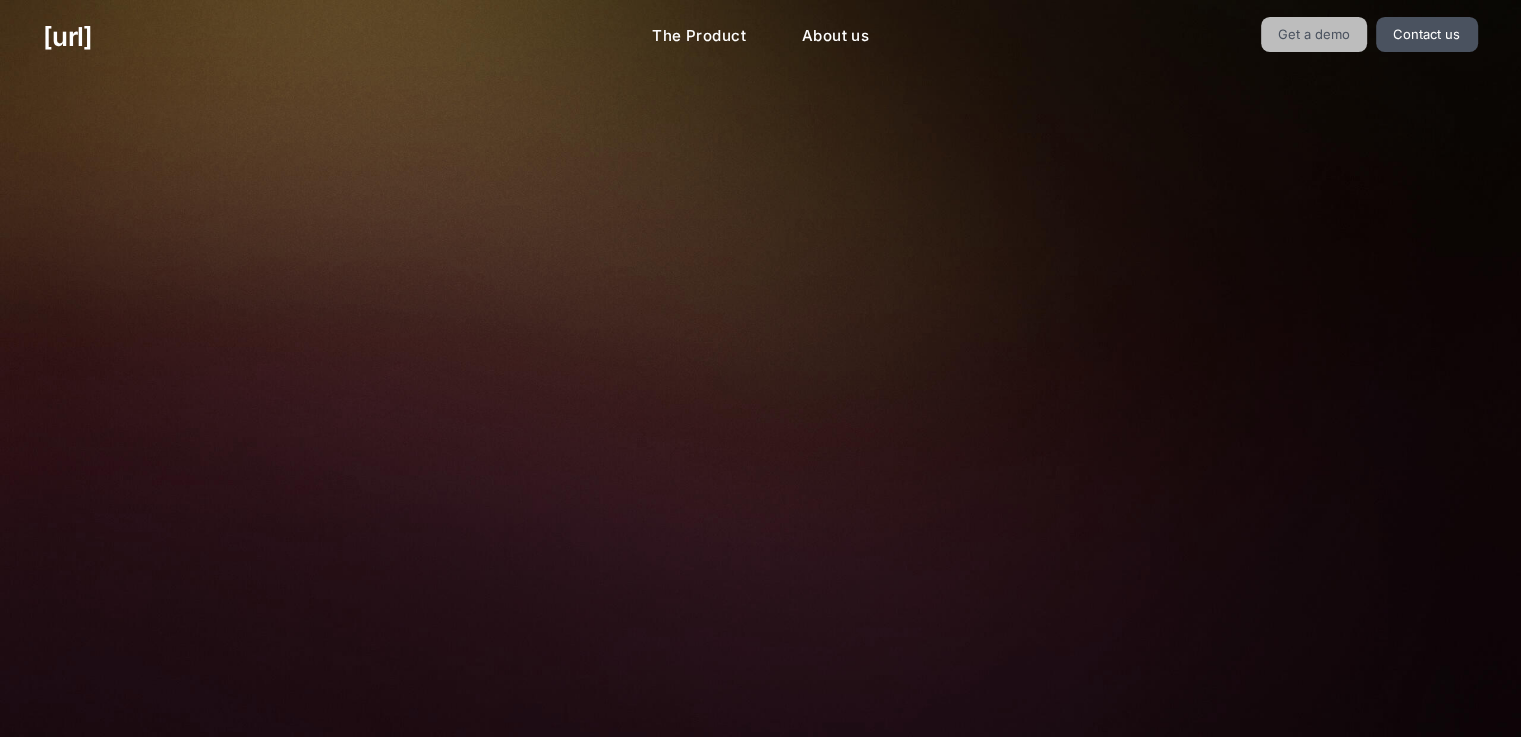 click on "Get a demo" at bounding box center (1314, 34) 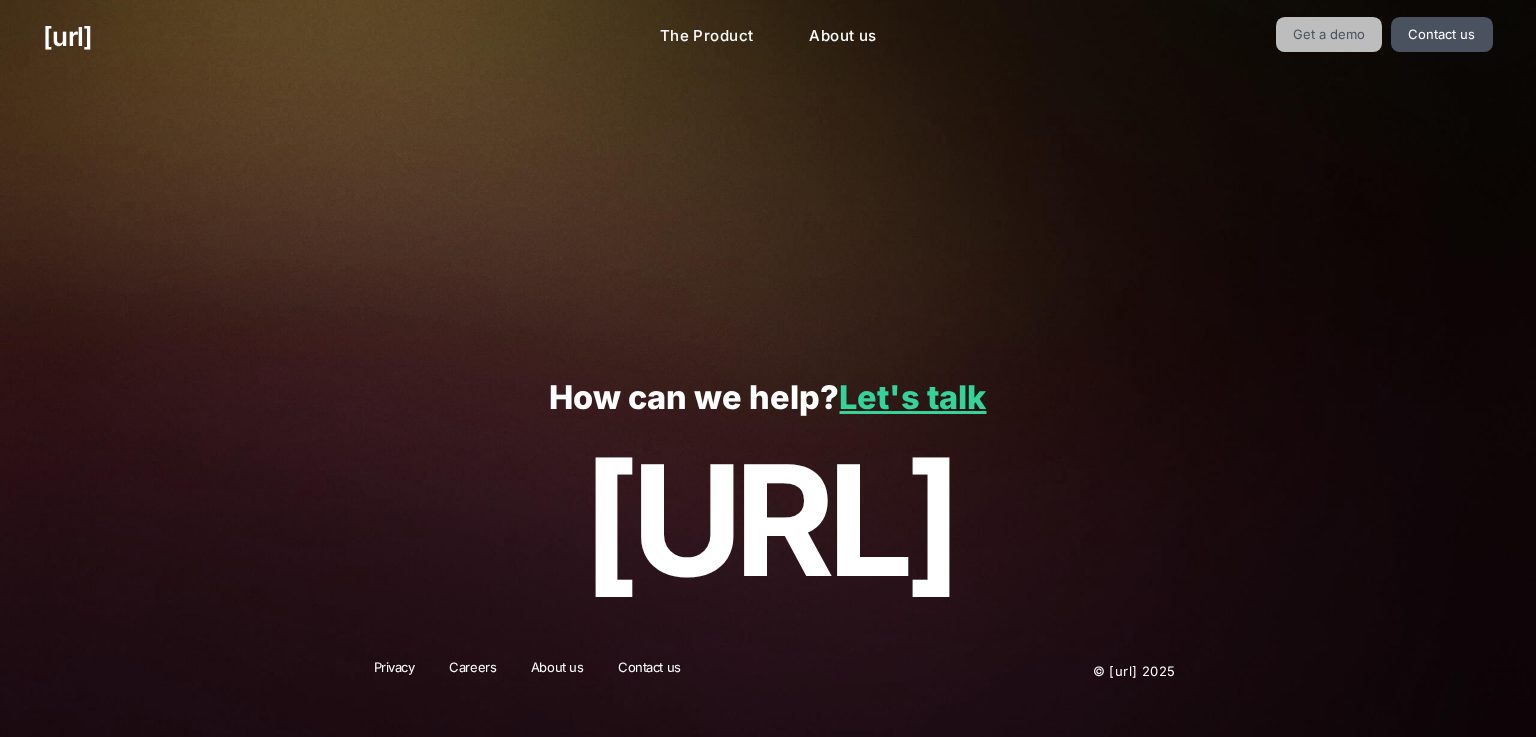 click on "Get a demo" at bounding box center (1329, 34) 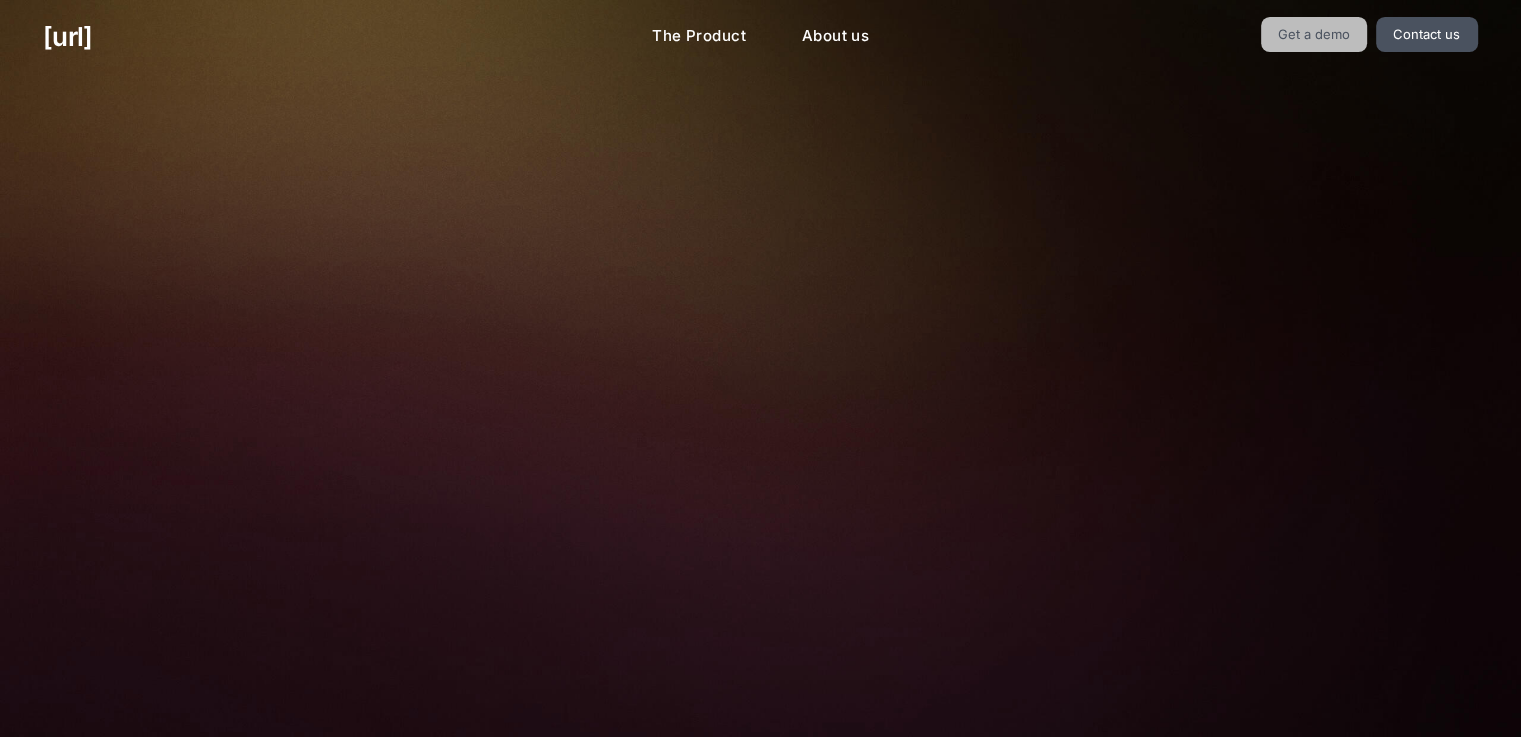 scroll, scrollTop: 0, scrollLeft: 0, axis: both 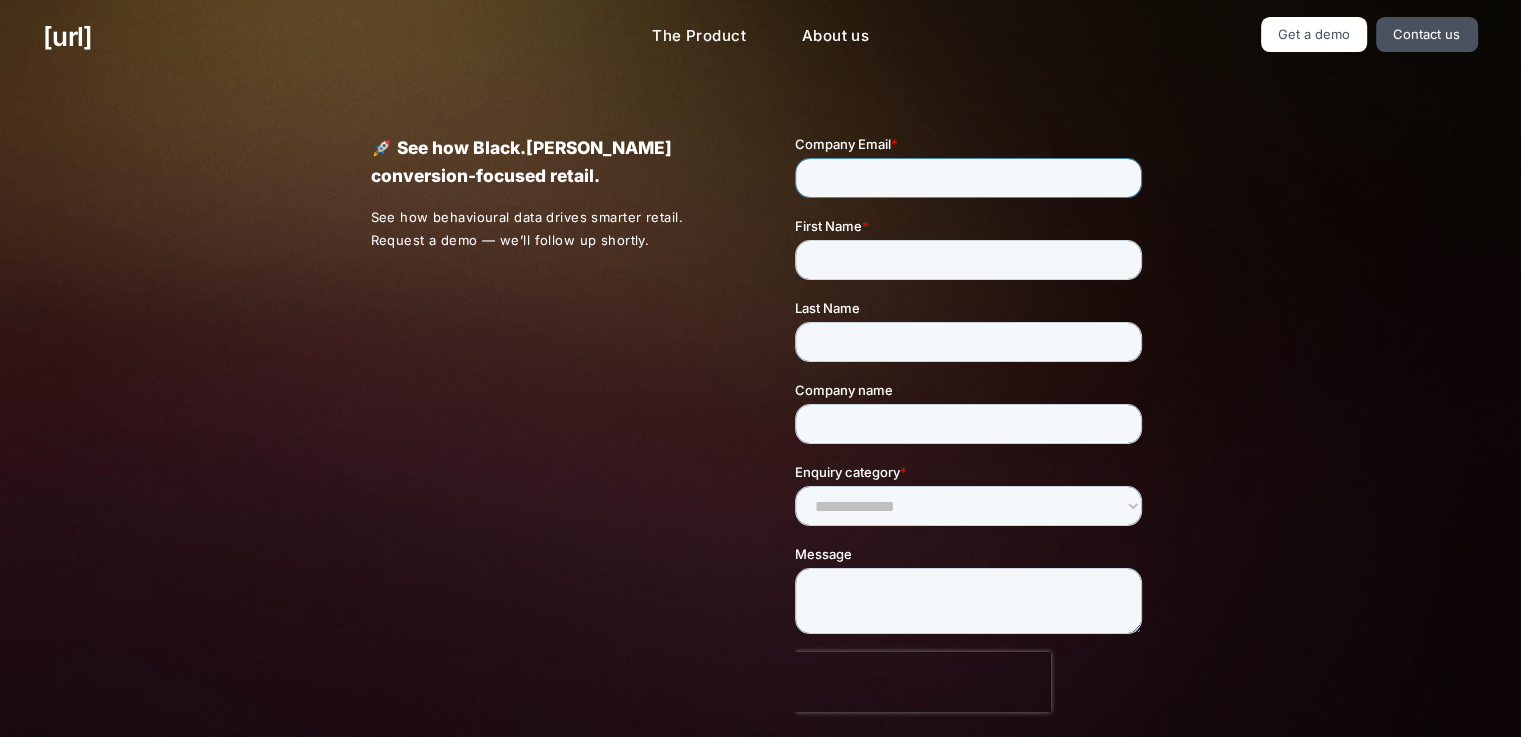 click on "Company Email *" at bounding box center (968, 178) 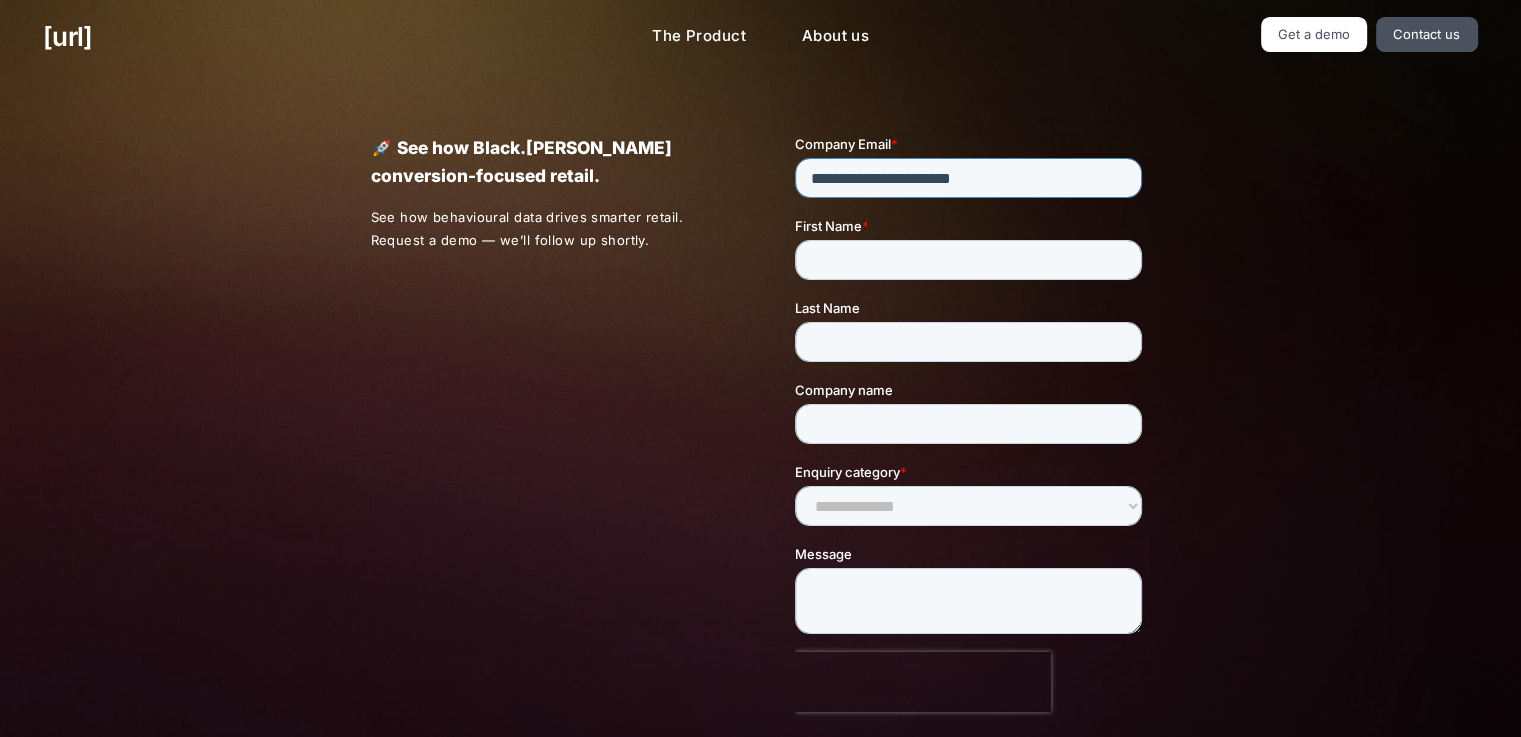 type on "**********" 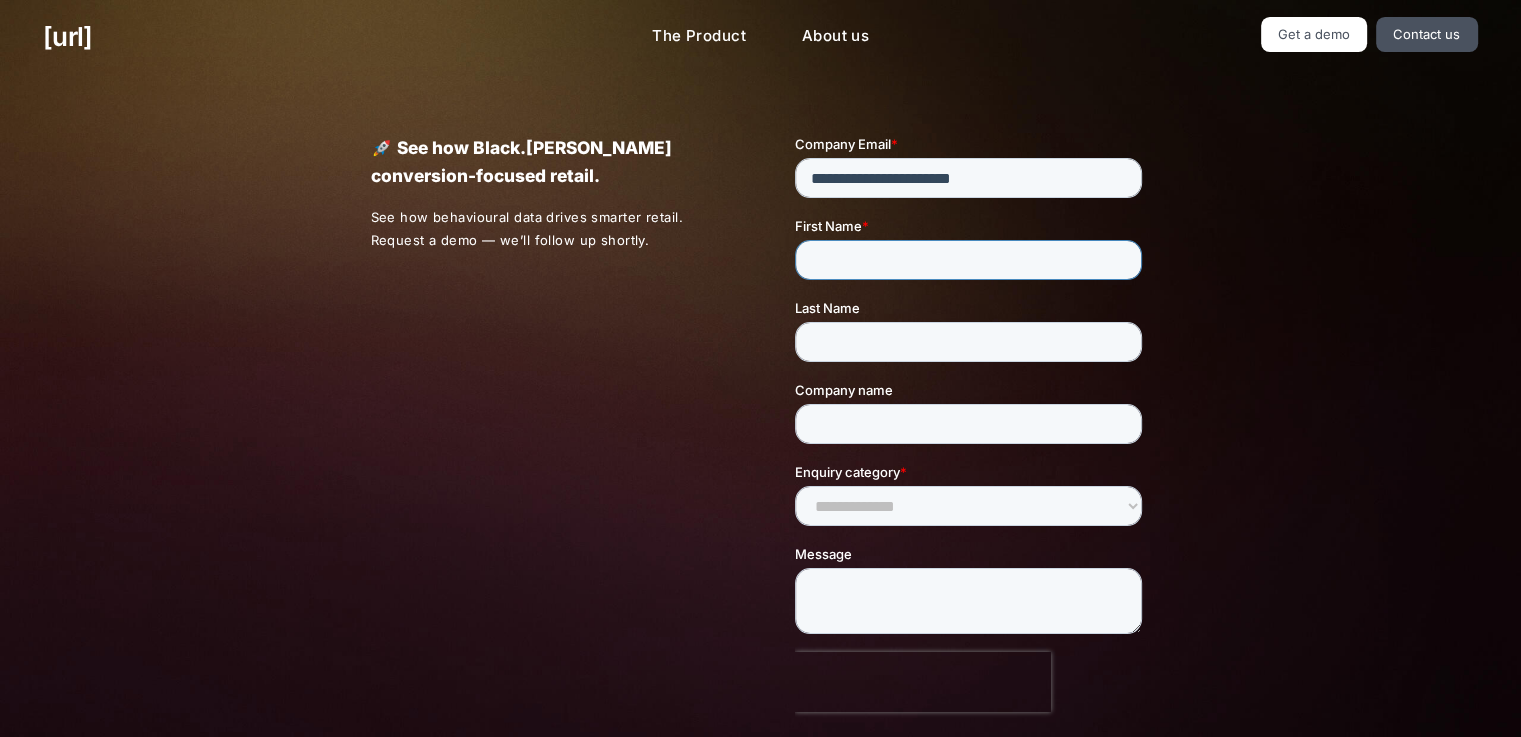 click on "First Name *" at bounding box center [968, 260] 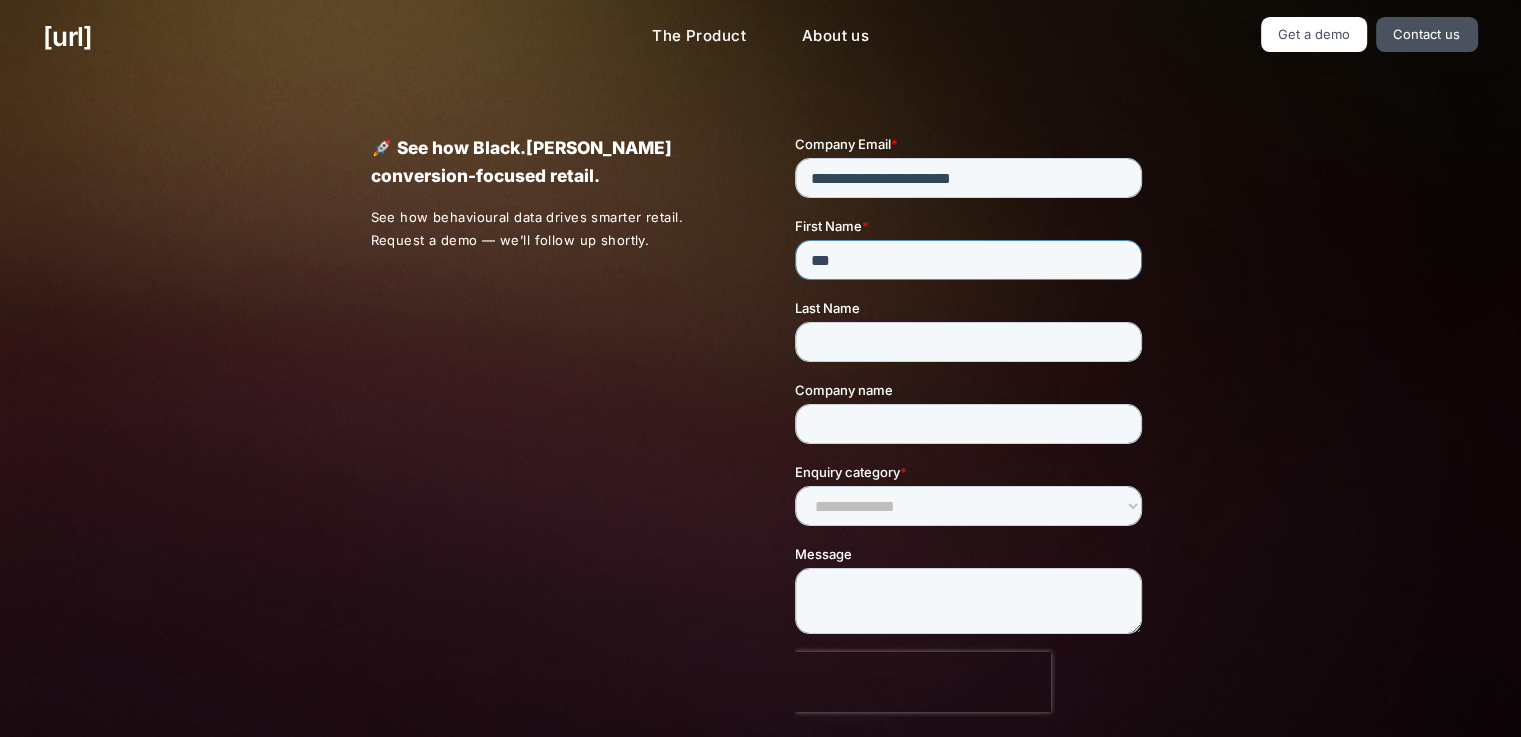 type on "***" 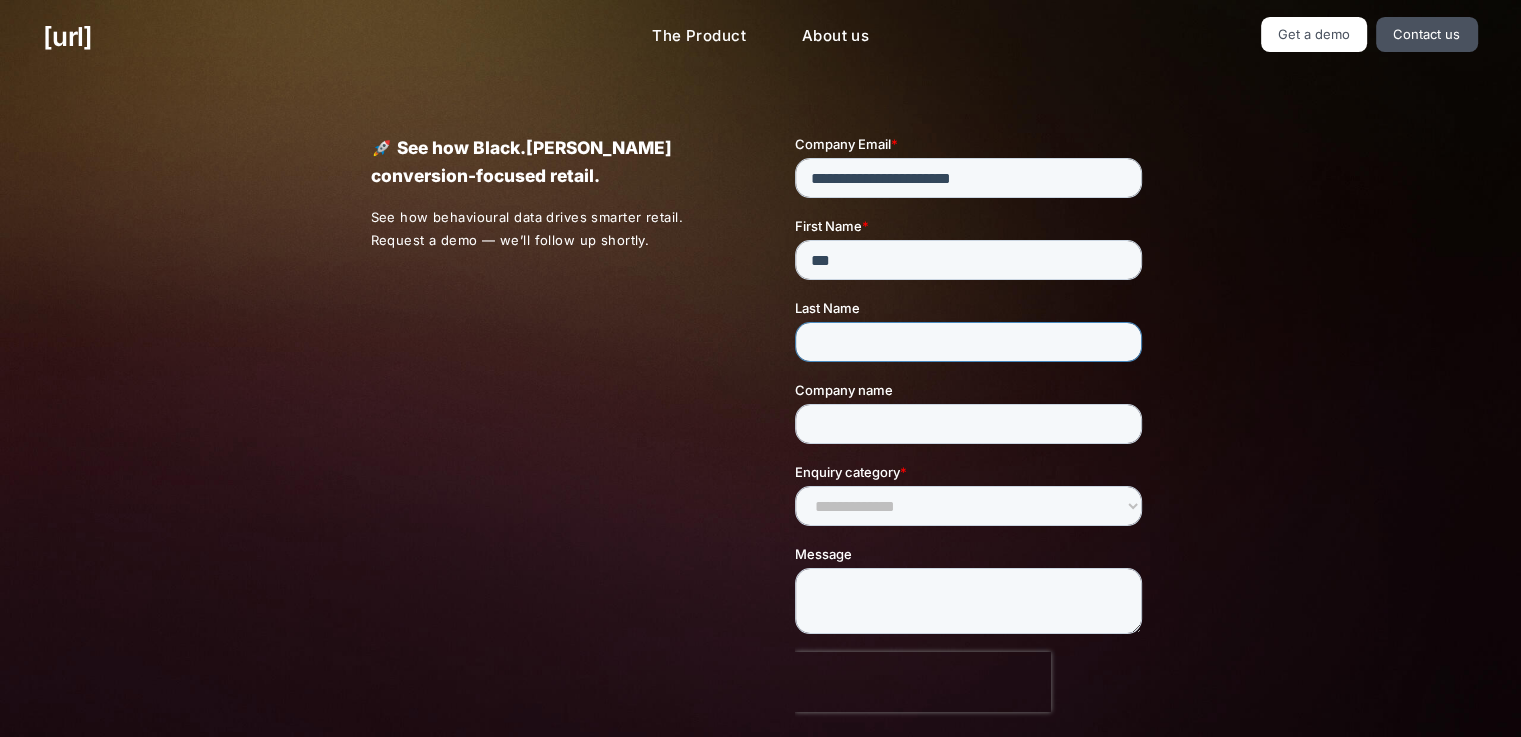 click on "Last Name" at bounding box center (968, 342) 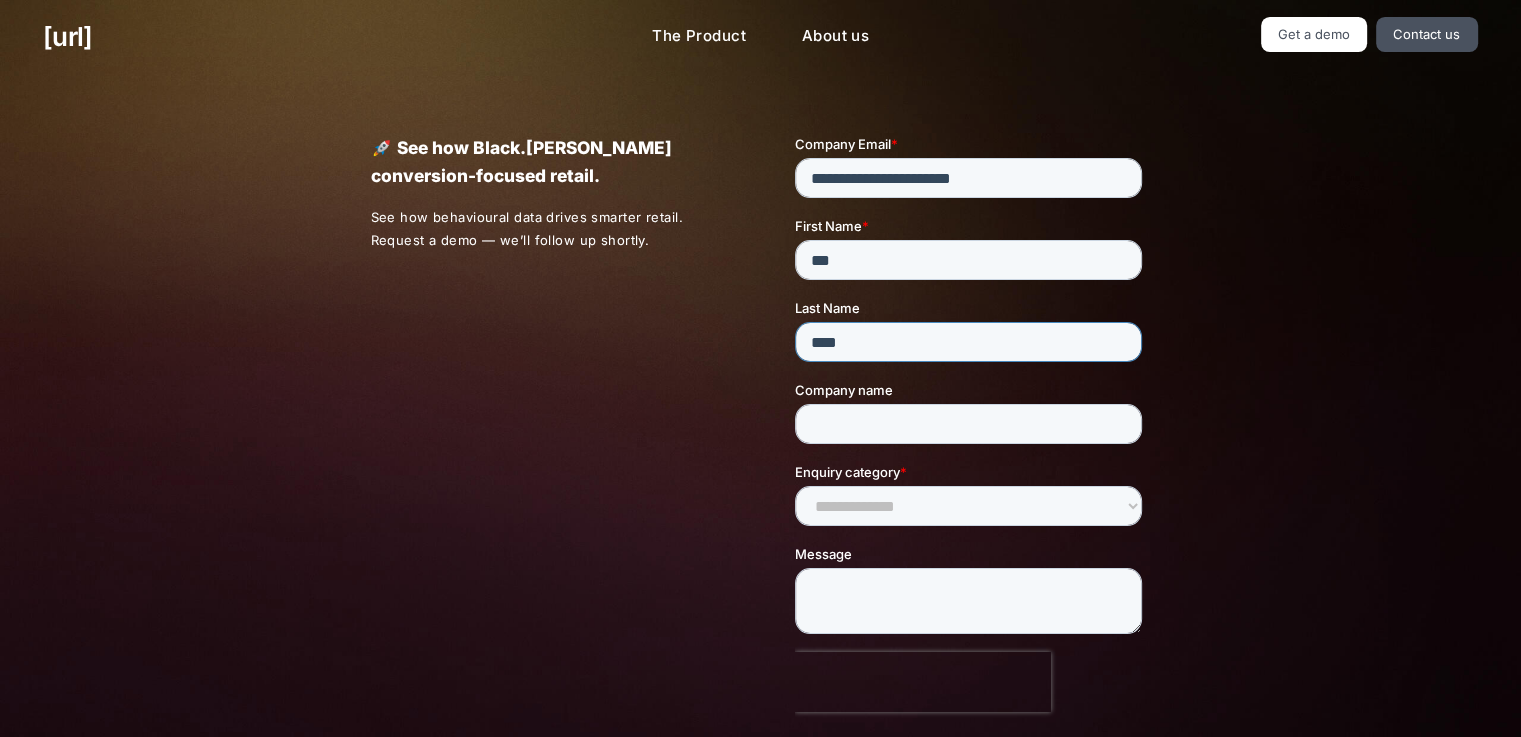 type on "****" 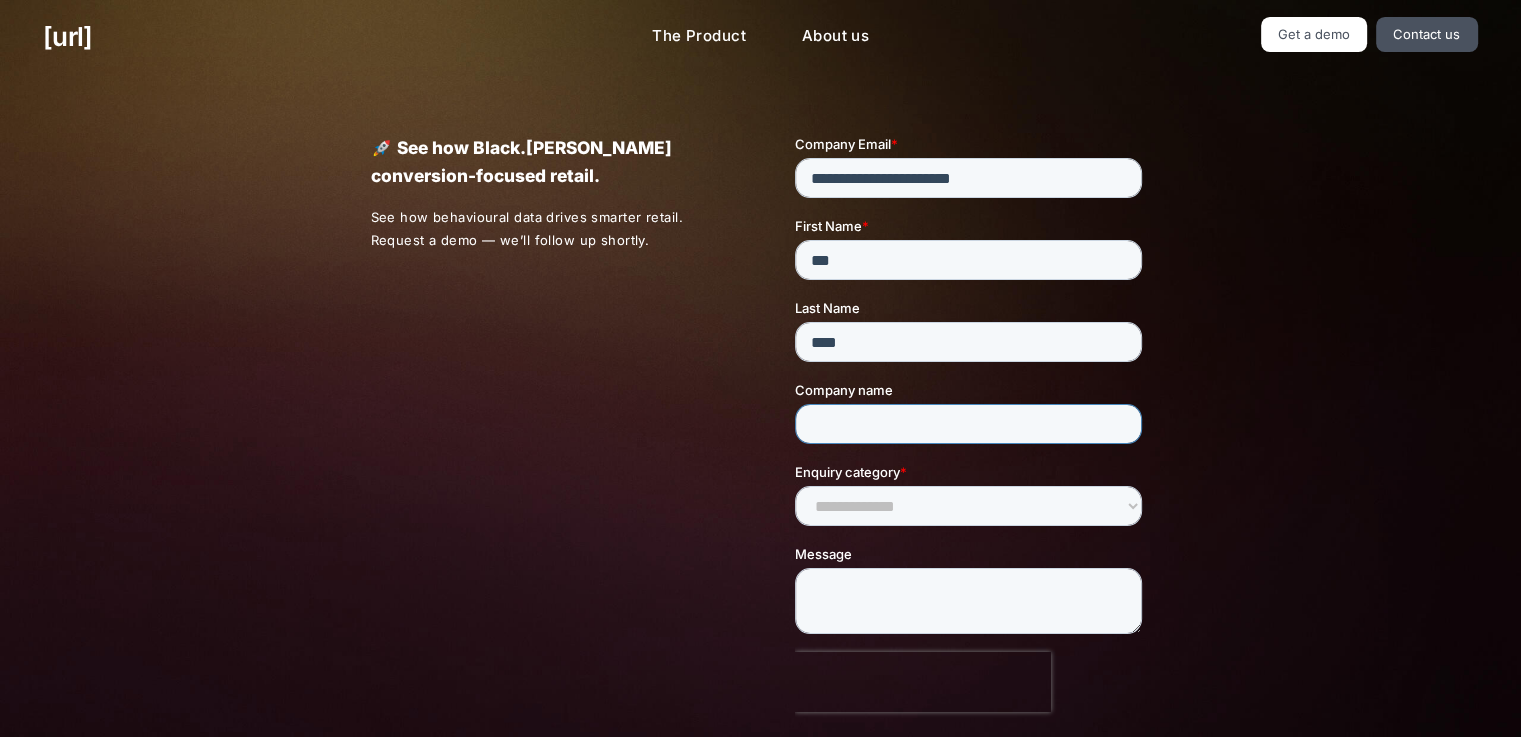 click on "Company name" at bounding box center [968, 424] 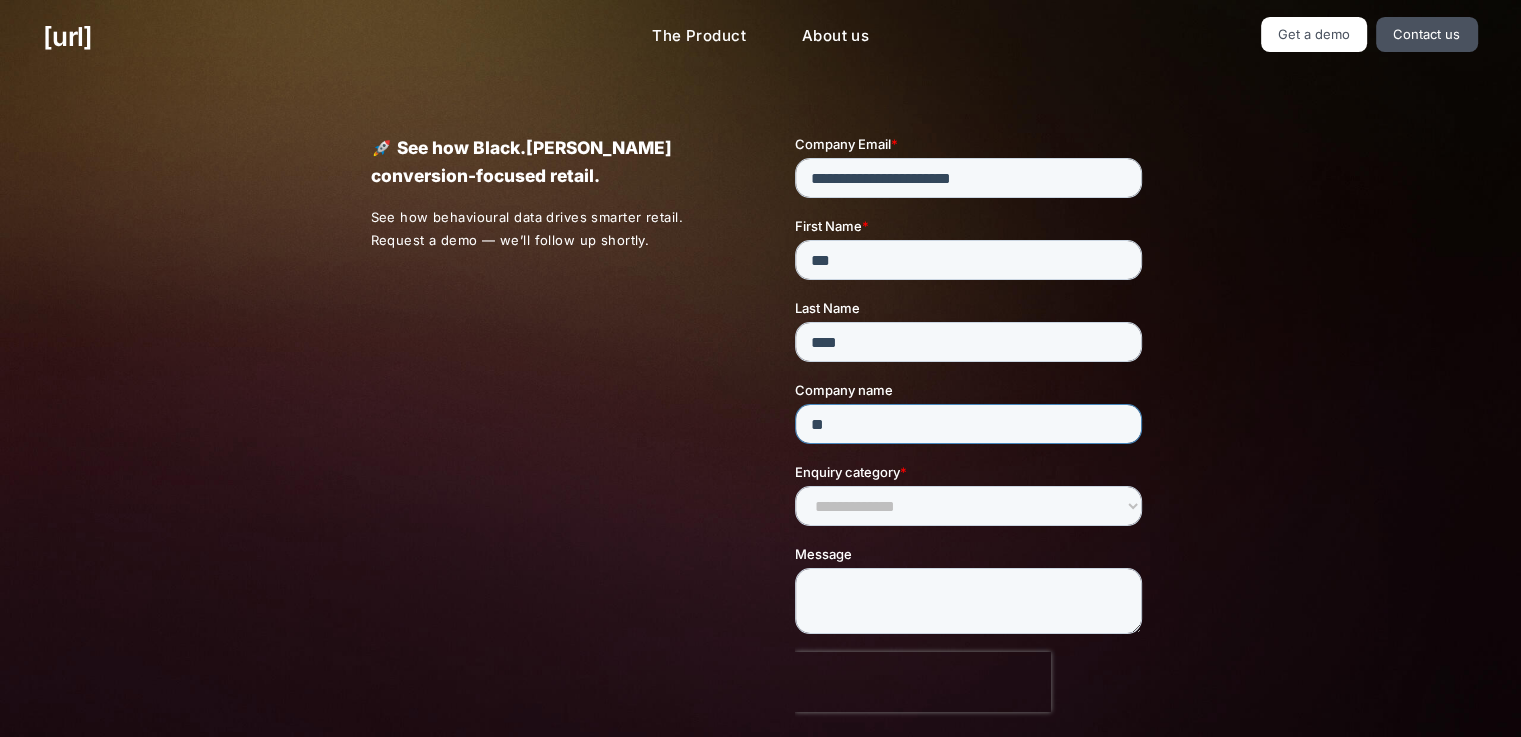 type on "*" 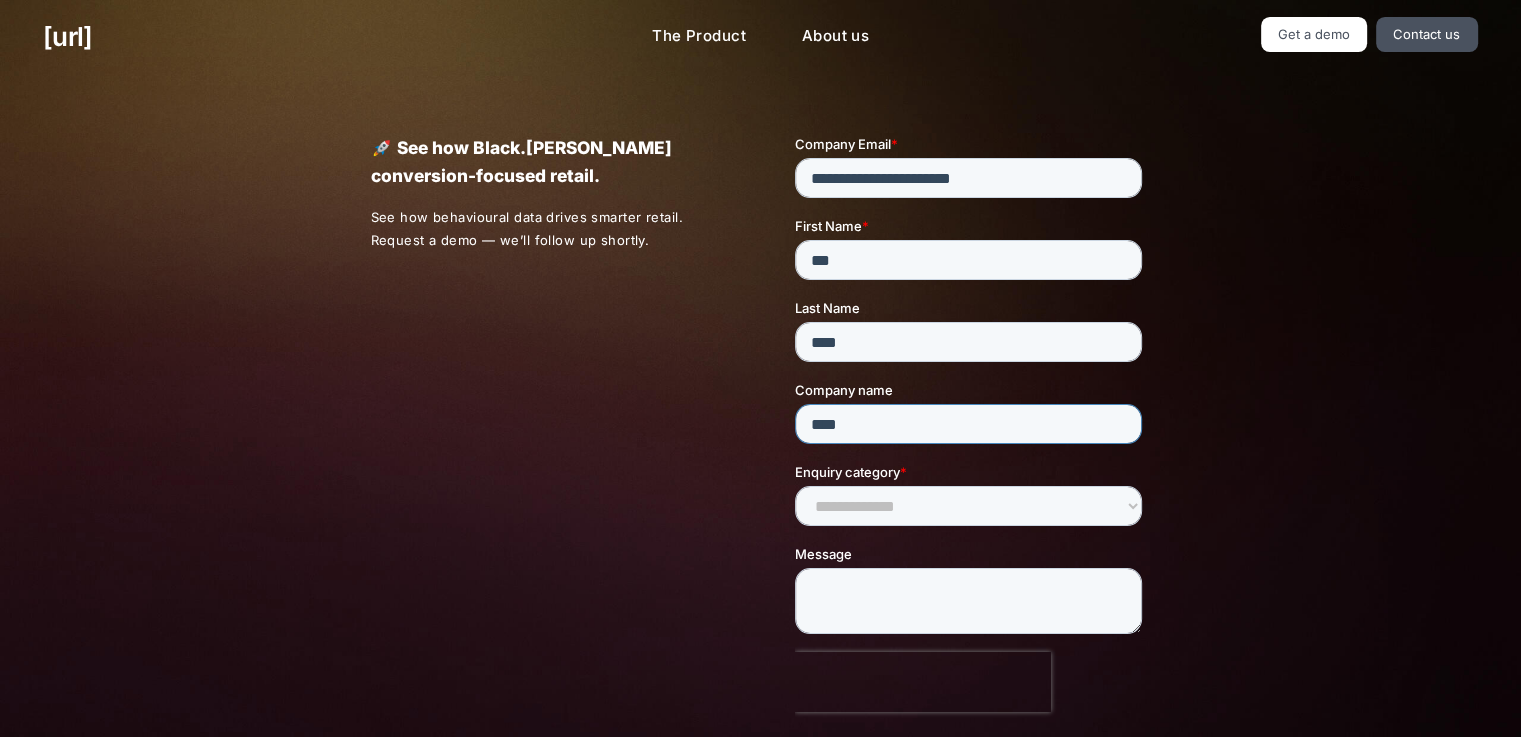 type on "****" 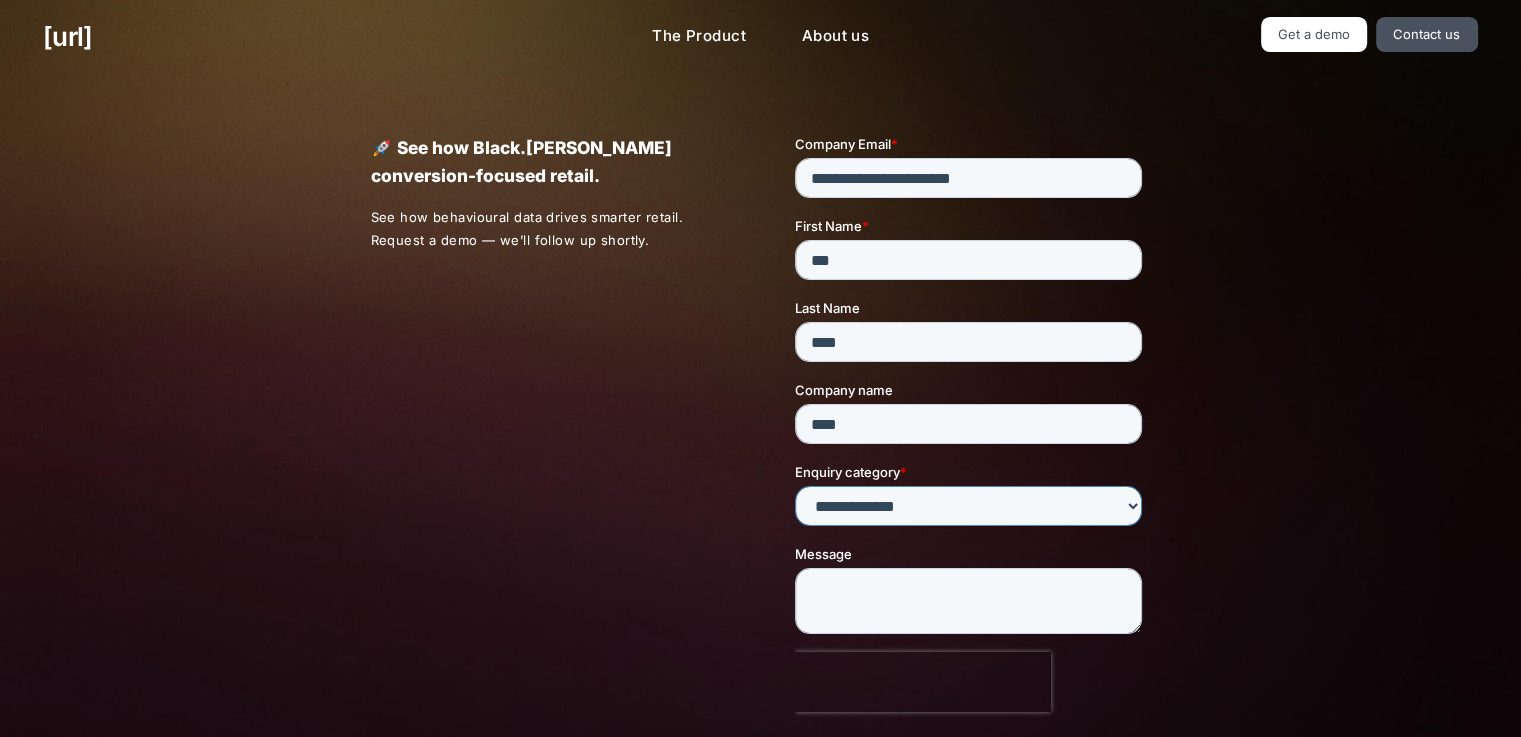 click on "**********" at bounding box center [968, 506] 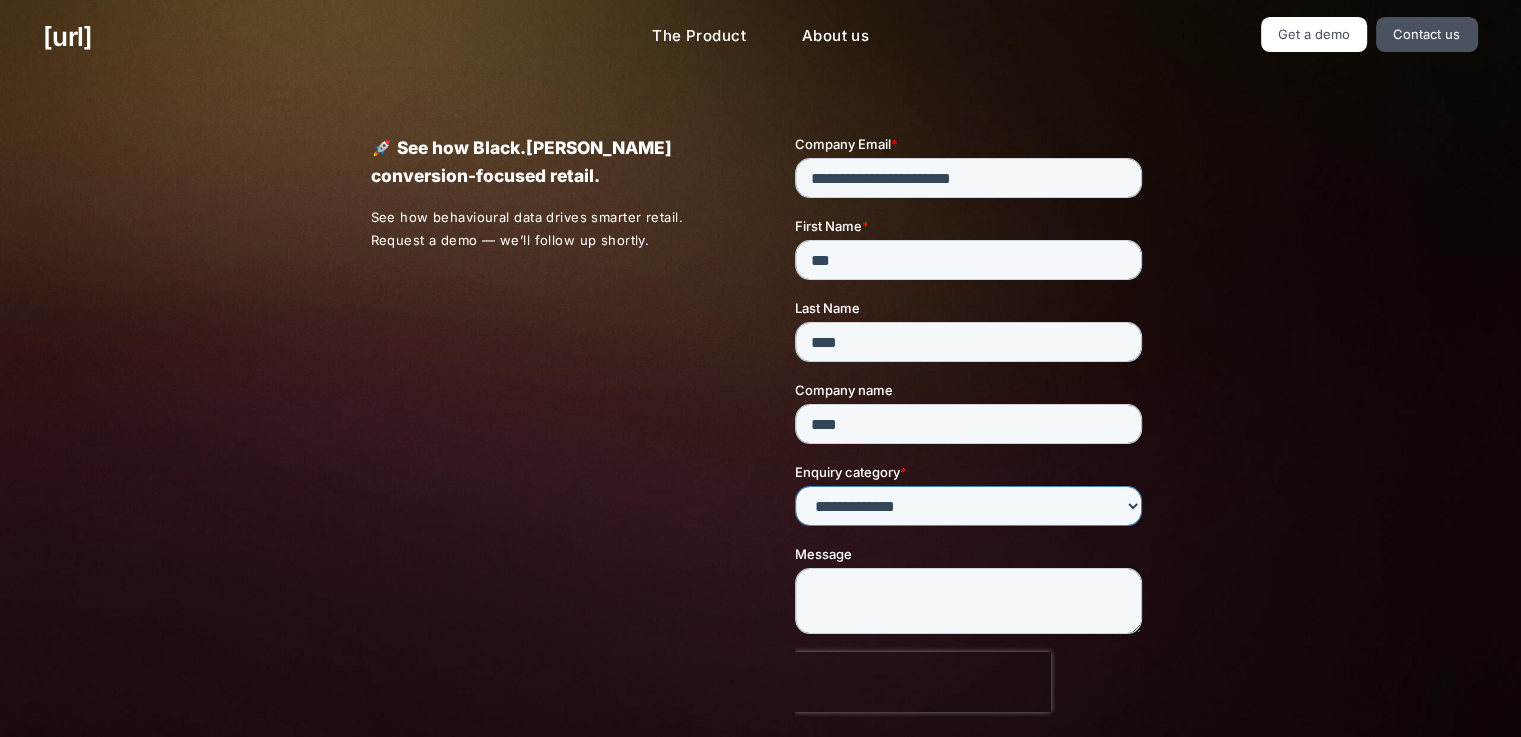 select on "****" 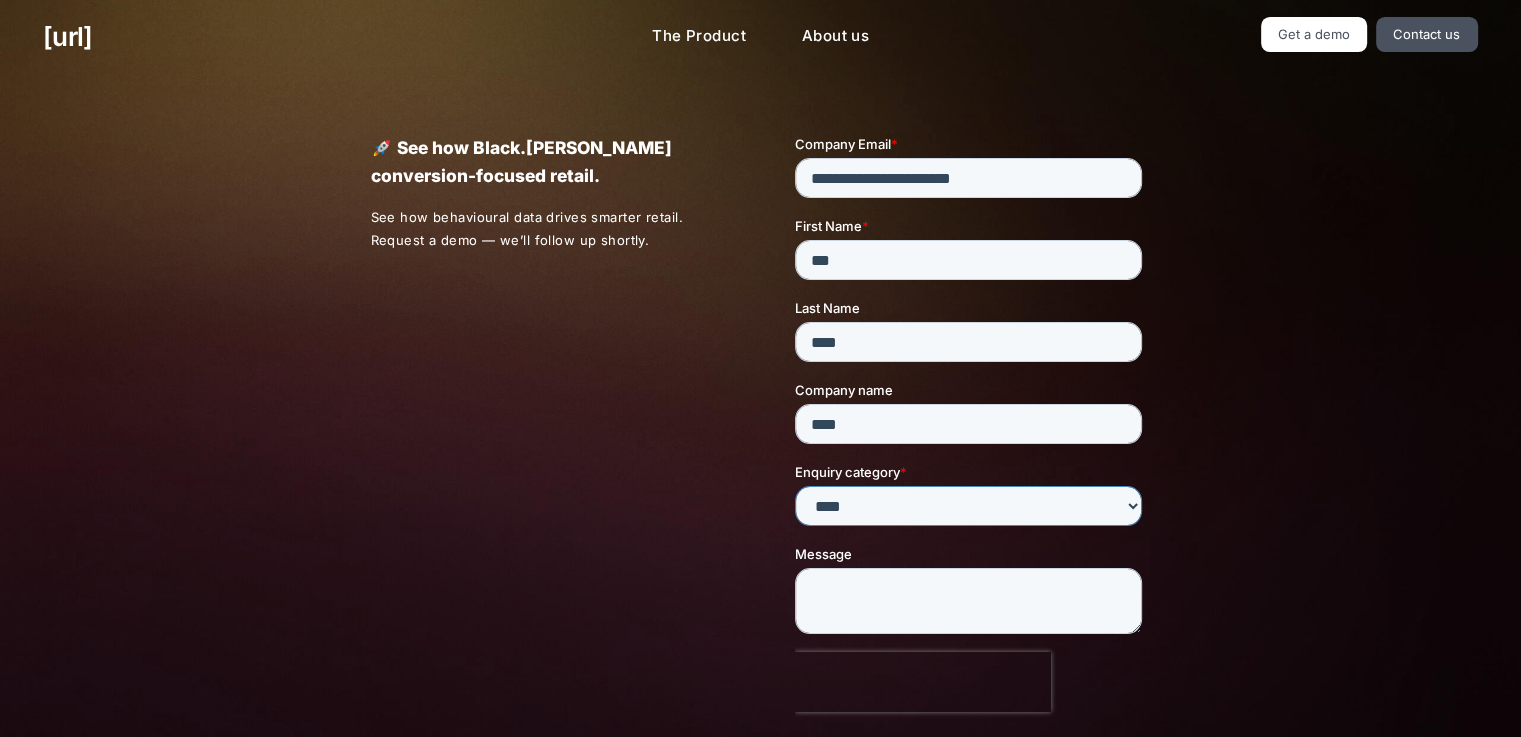 click on "**********" at bounding box center (968, 506) 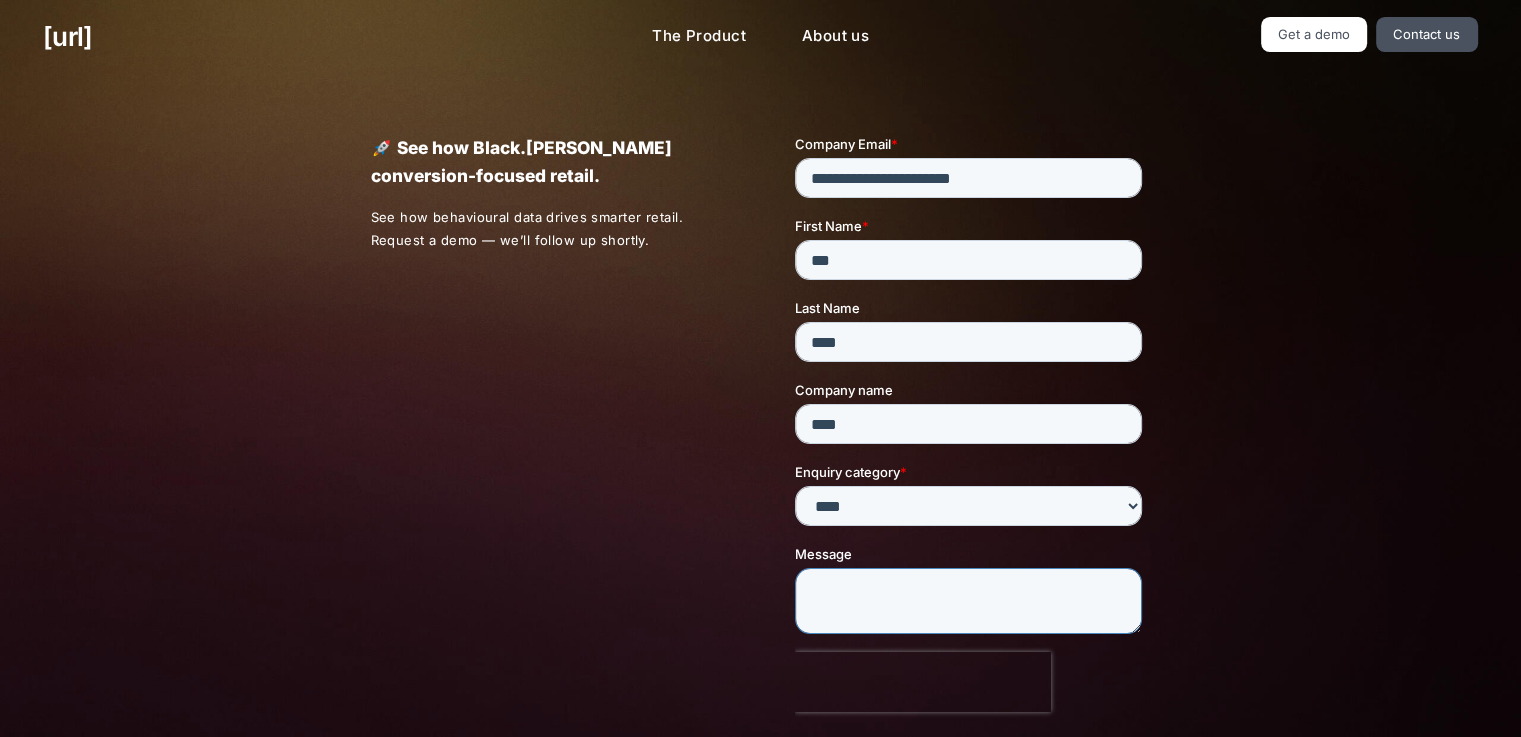 click on "Message" at bounding box center (968, 601) 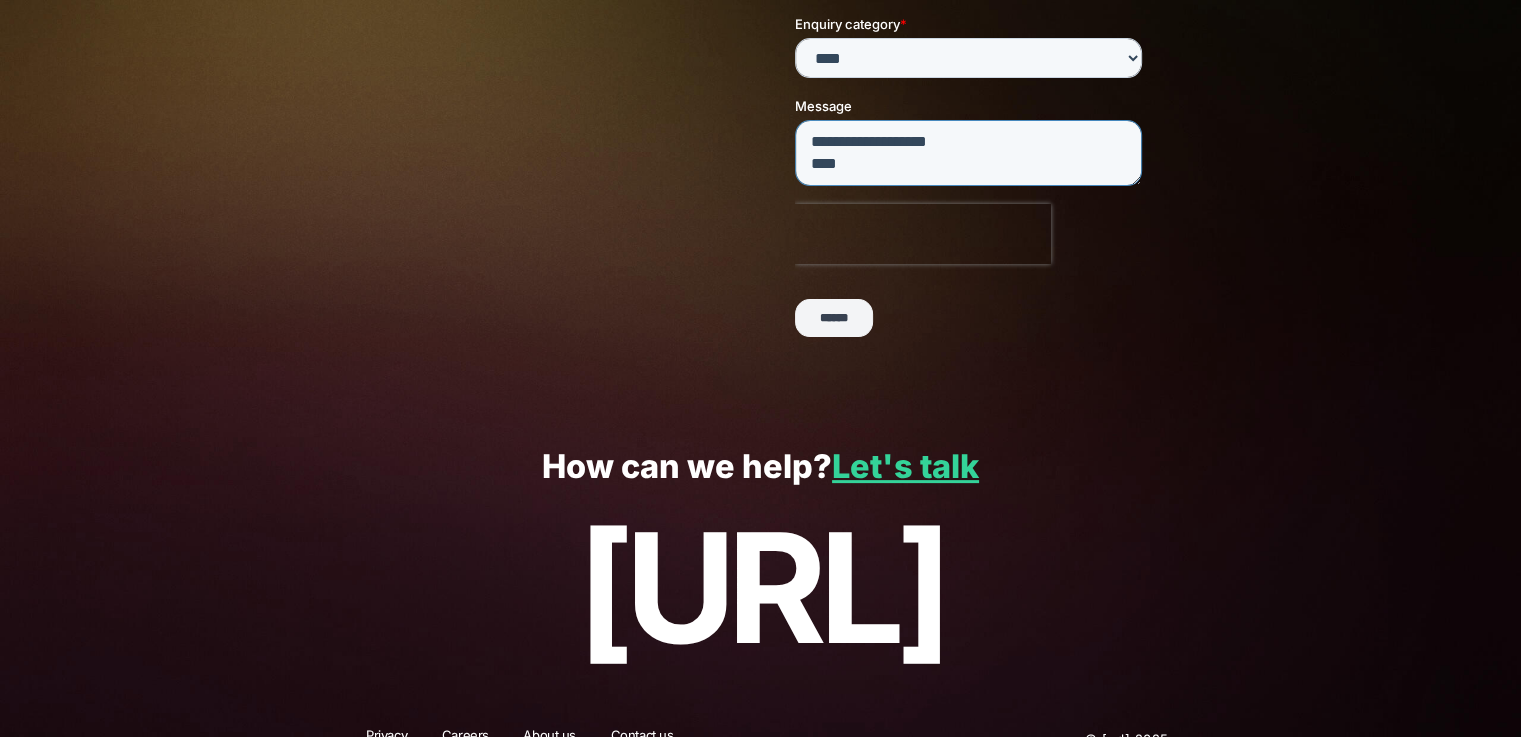 scroll, scrollTop: 481, scrollLeft: 0, axis: vertical 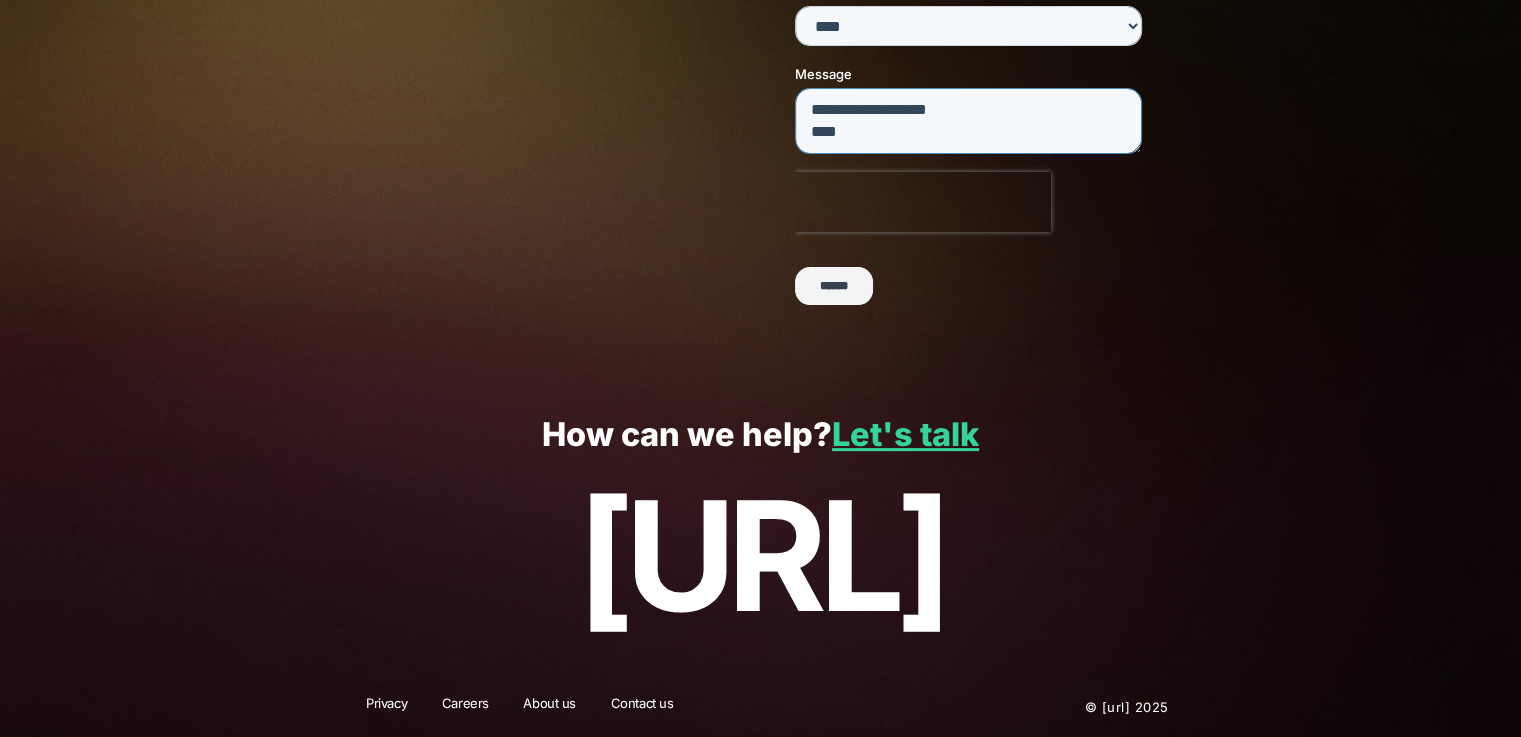 type on "**********" 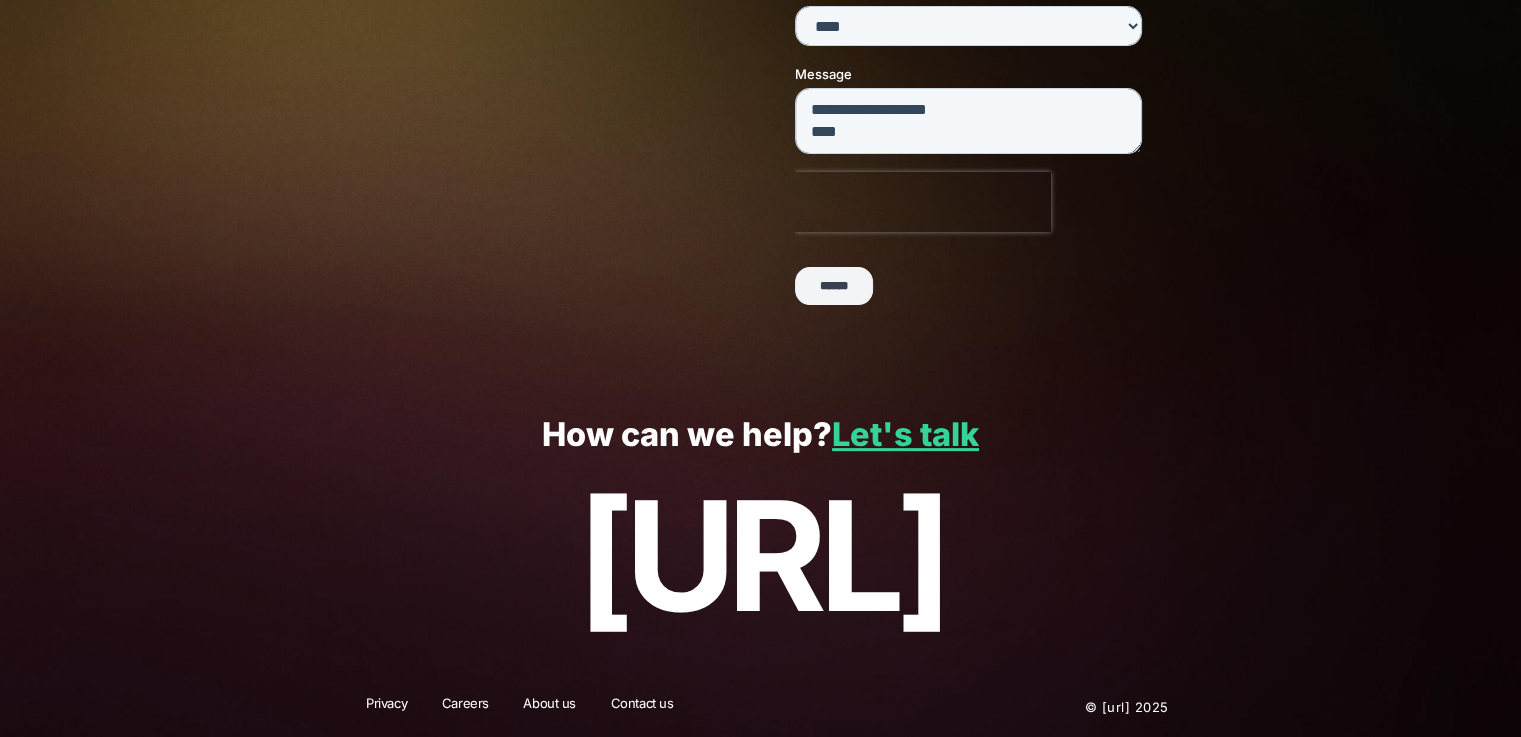 click on "******" at bounding box center (834, 287) 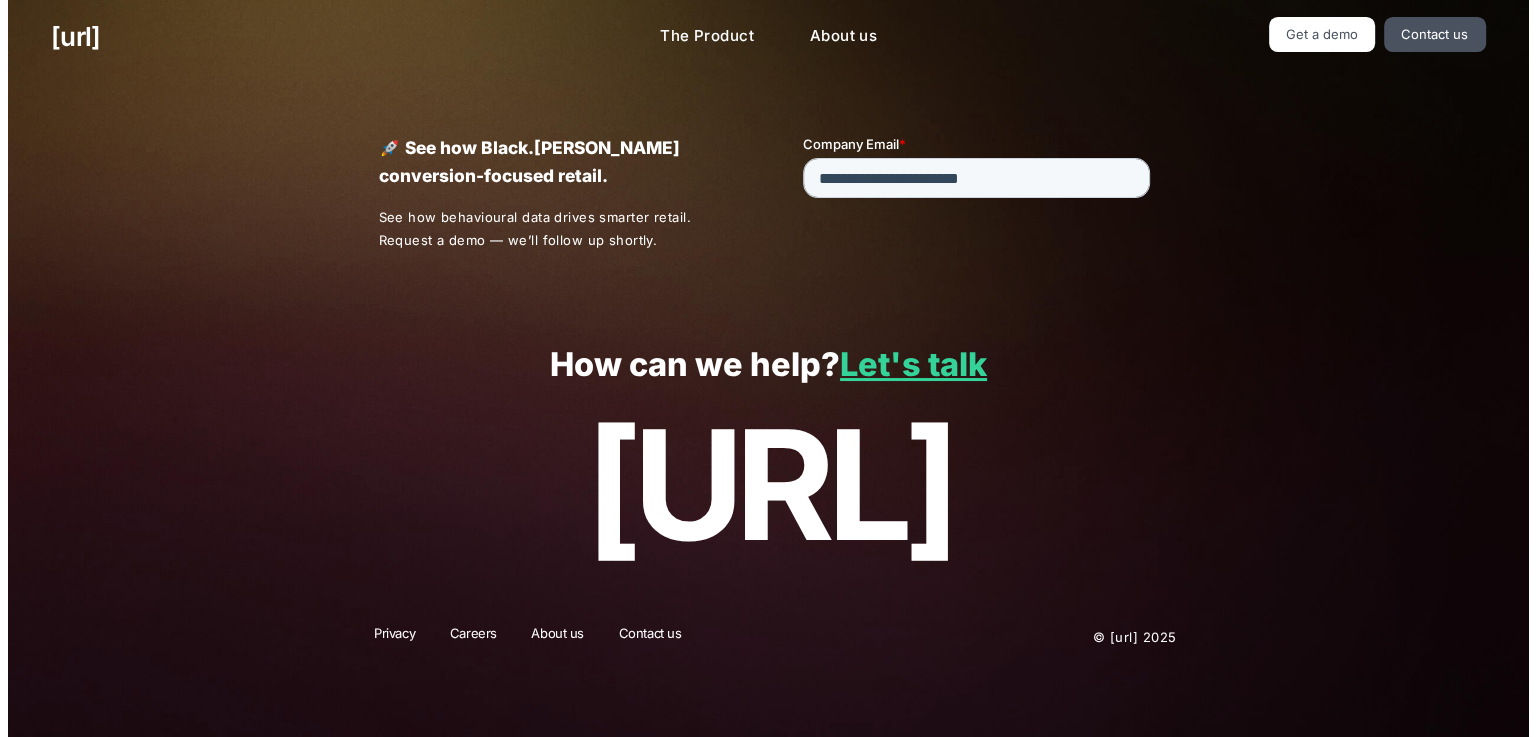 scroll, scrollTop: 0, scrollLeft: 0, axis: both 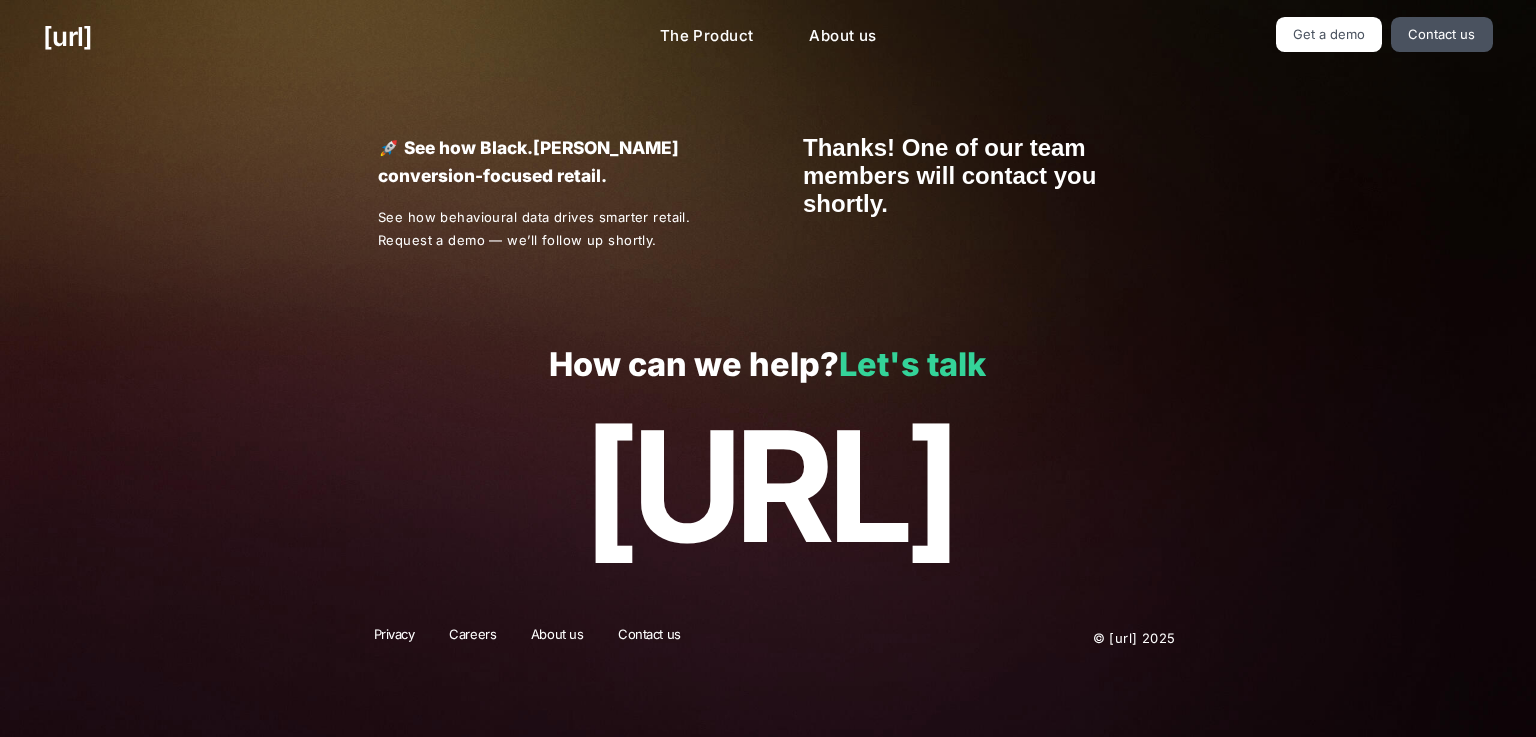 click on "Let's talk" at bounding box center (912, 364) 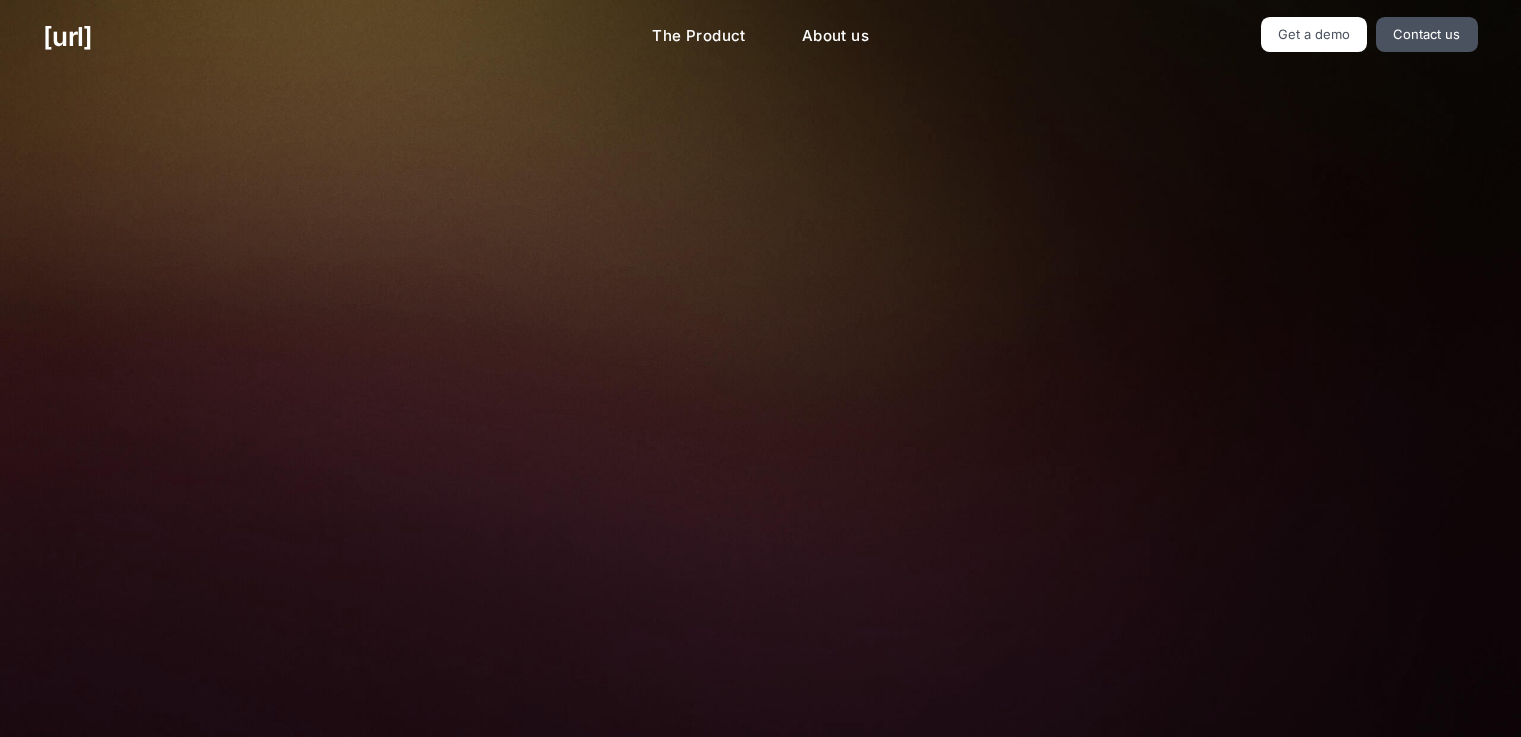 scroll, scrollTop: 0, scrollLeft: 0, axis: both 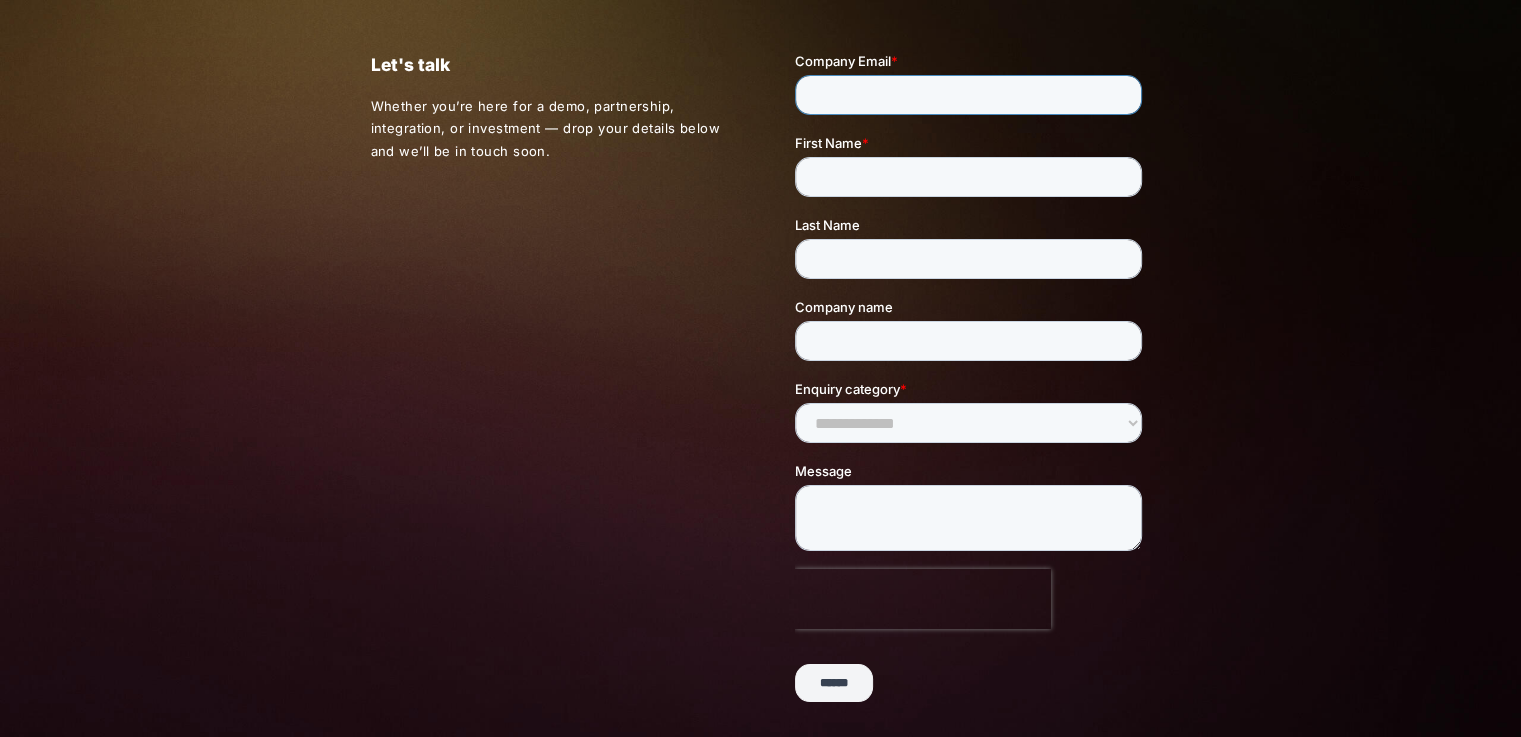 click on "Company Email *" at bounding box center [968, 95] 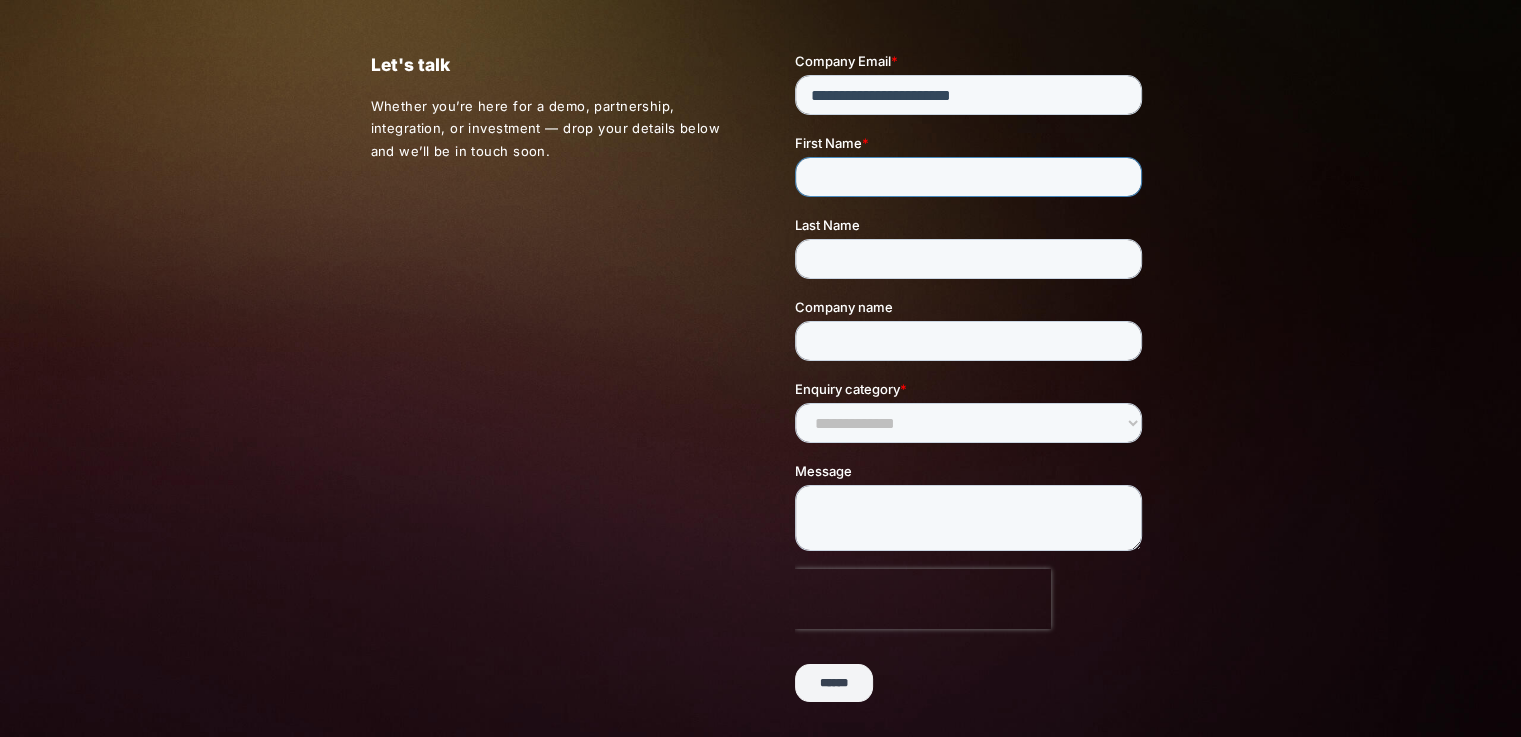 click on "First Name *" at bounding box center (968, 177) 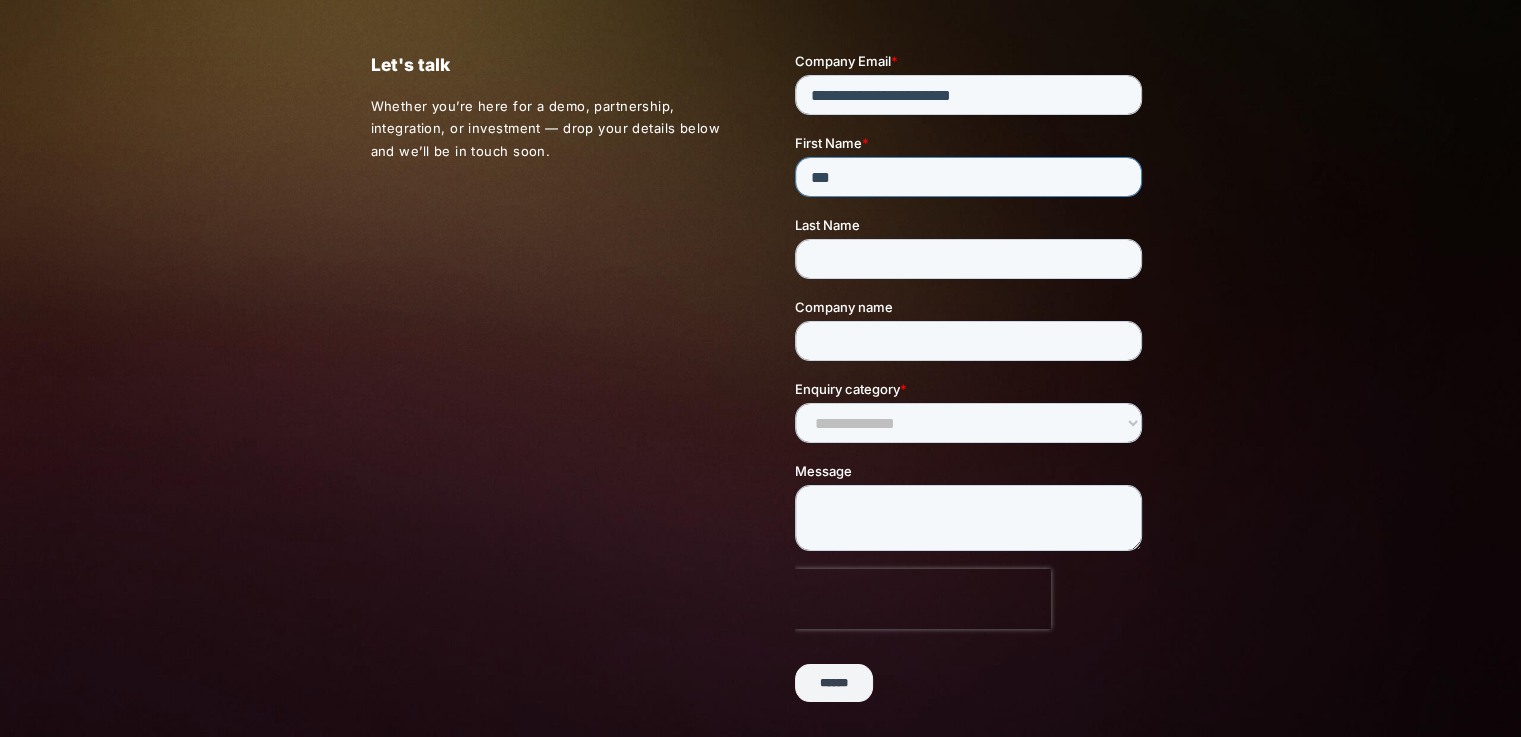 type on "***" 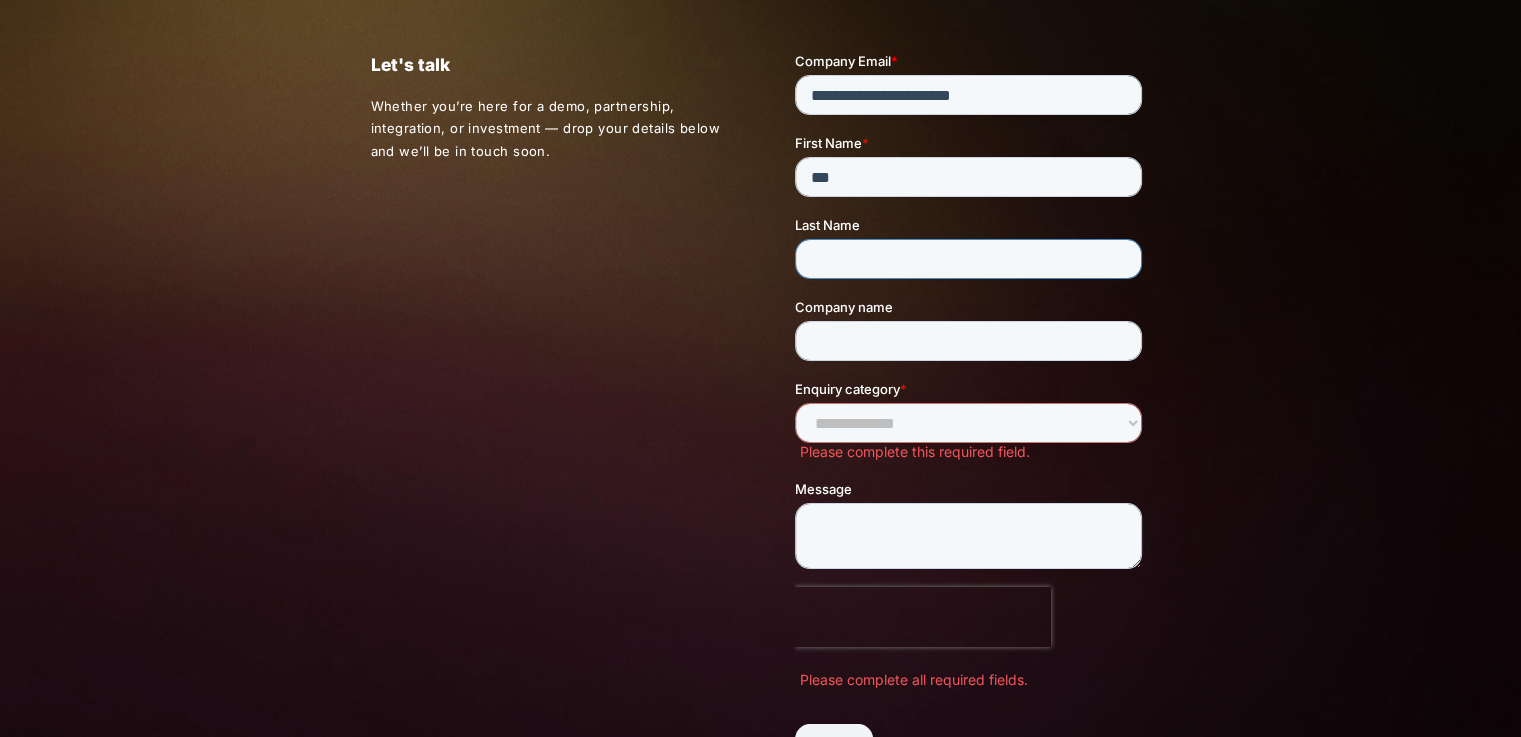 click on "Last Name" at bounding box center (968, 259) 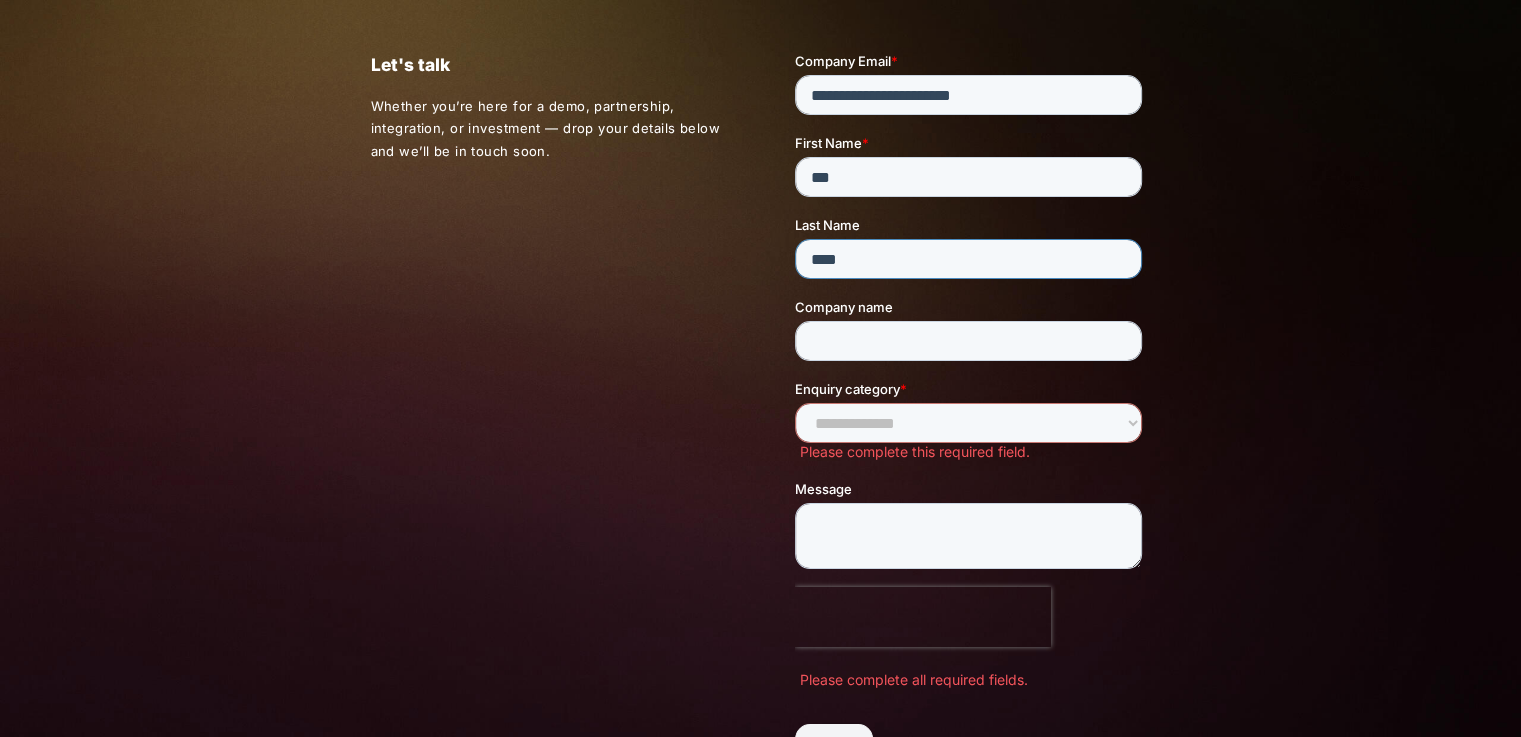 type on "****" 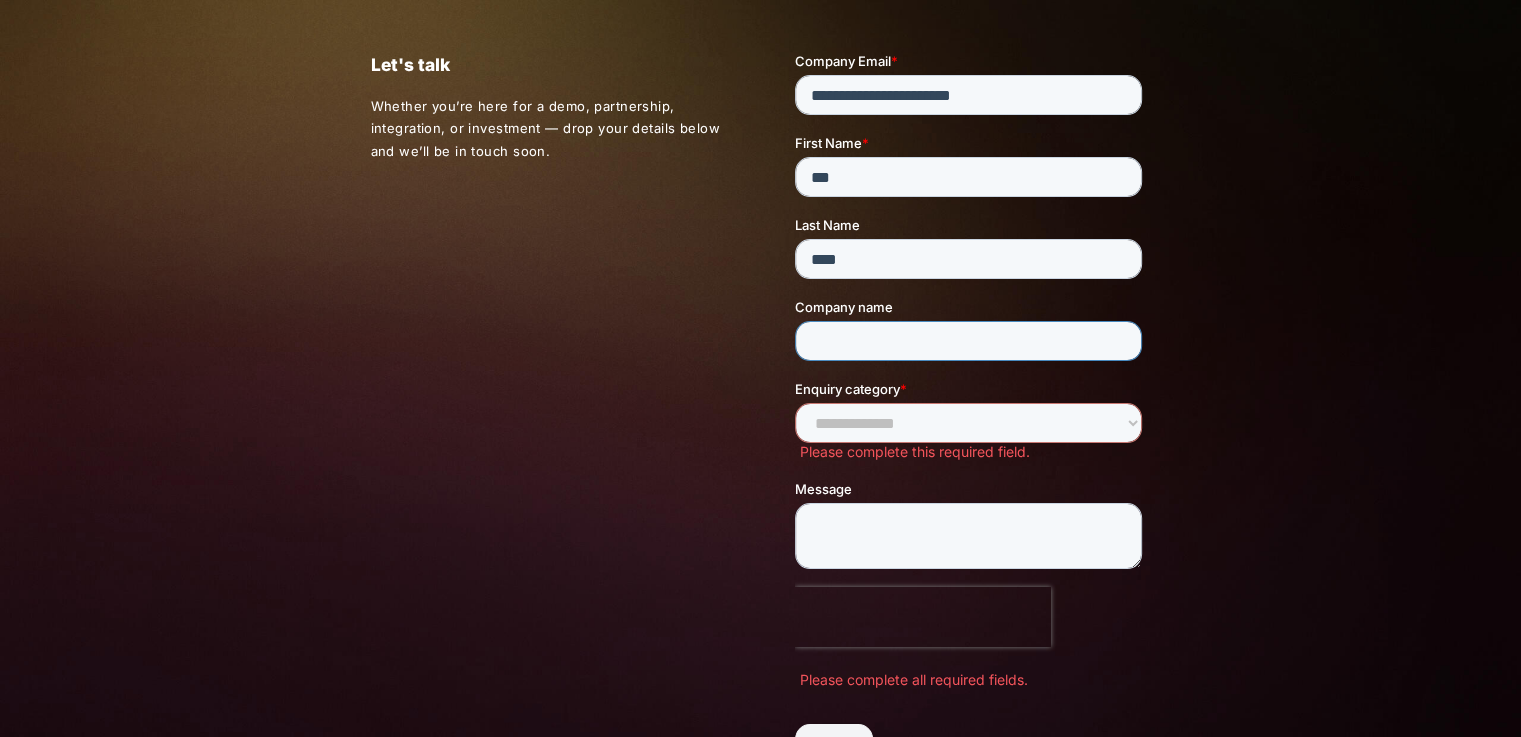 click on "Company name" at bounding box center [968, 341] 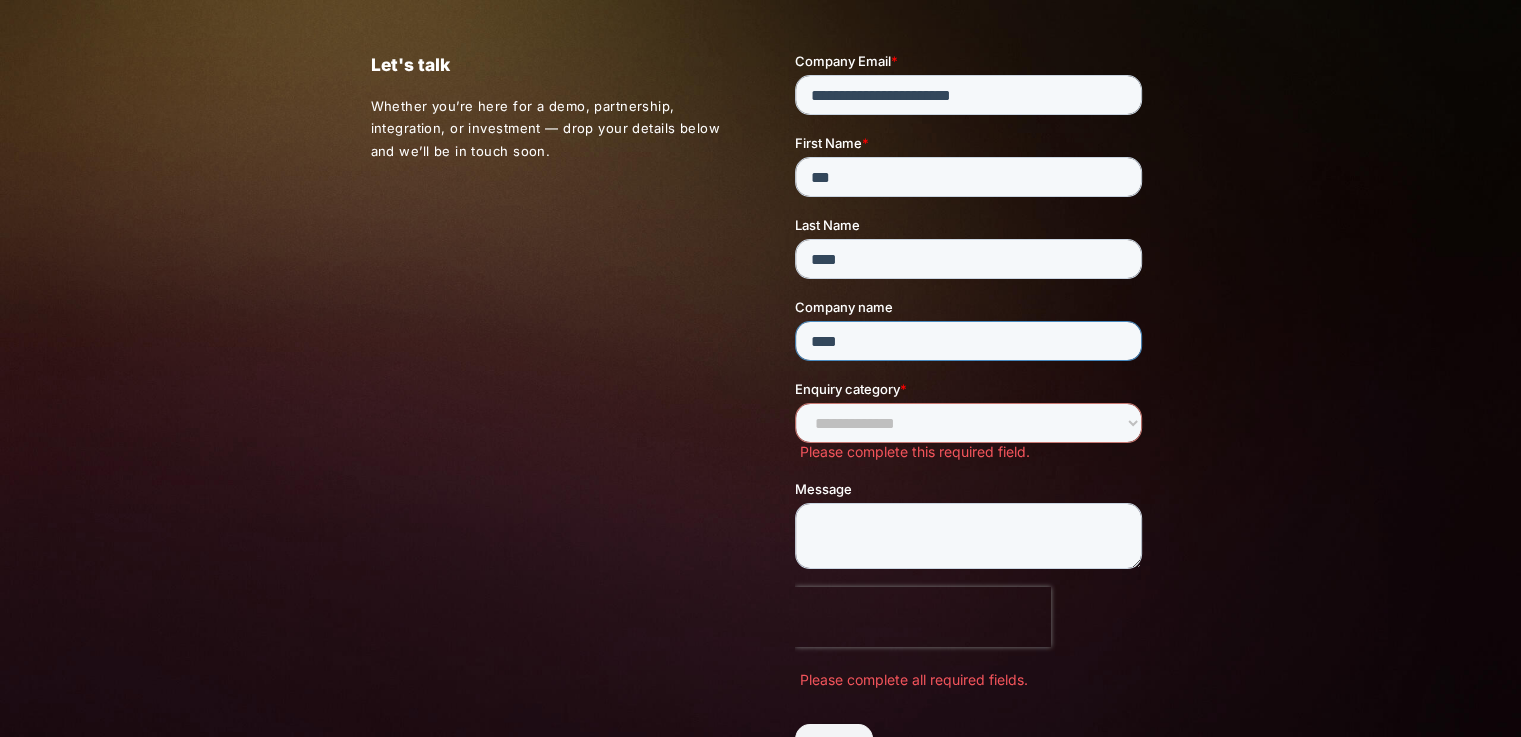 type on "****" 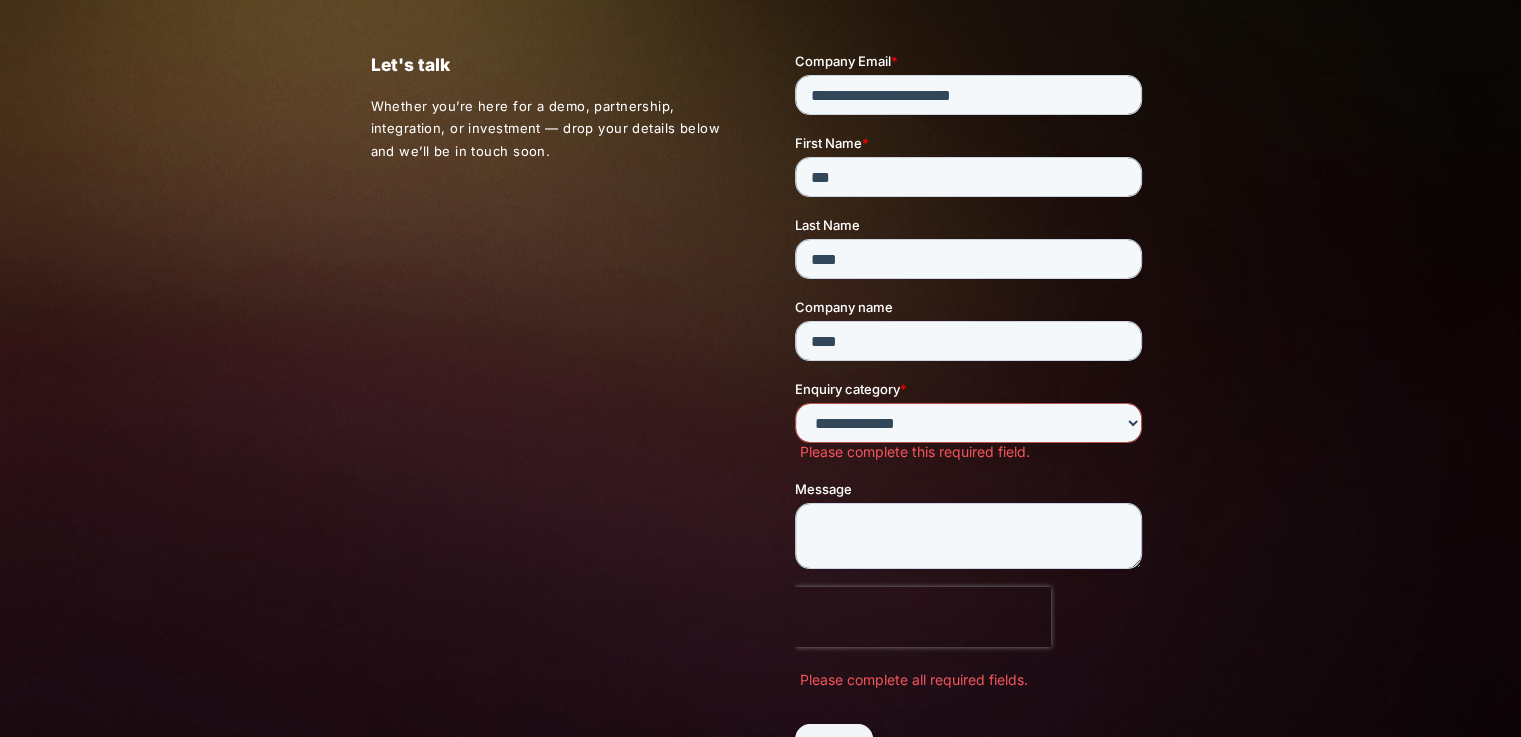 click on "**********" at bounding box center [968, 423] 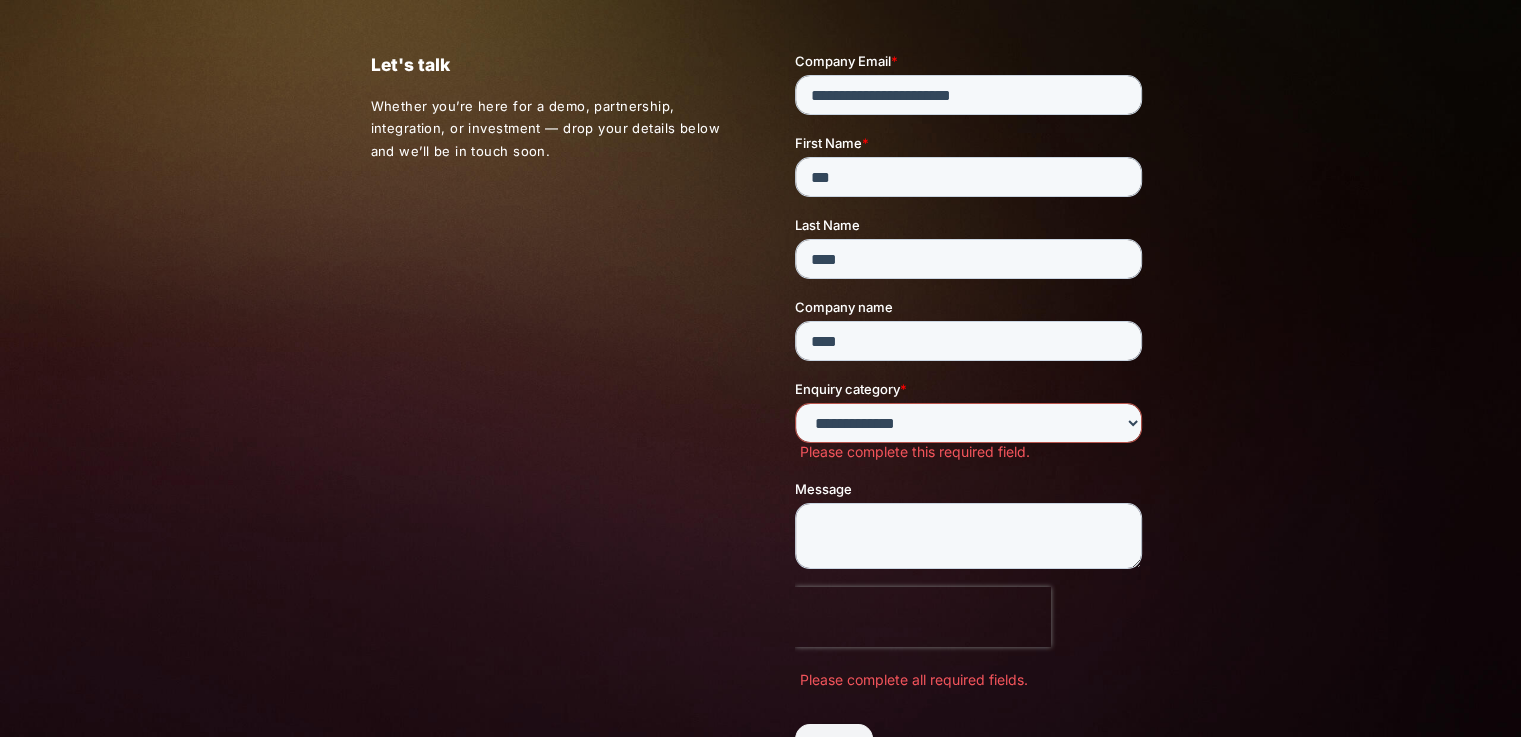 select on "****" 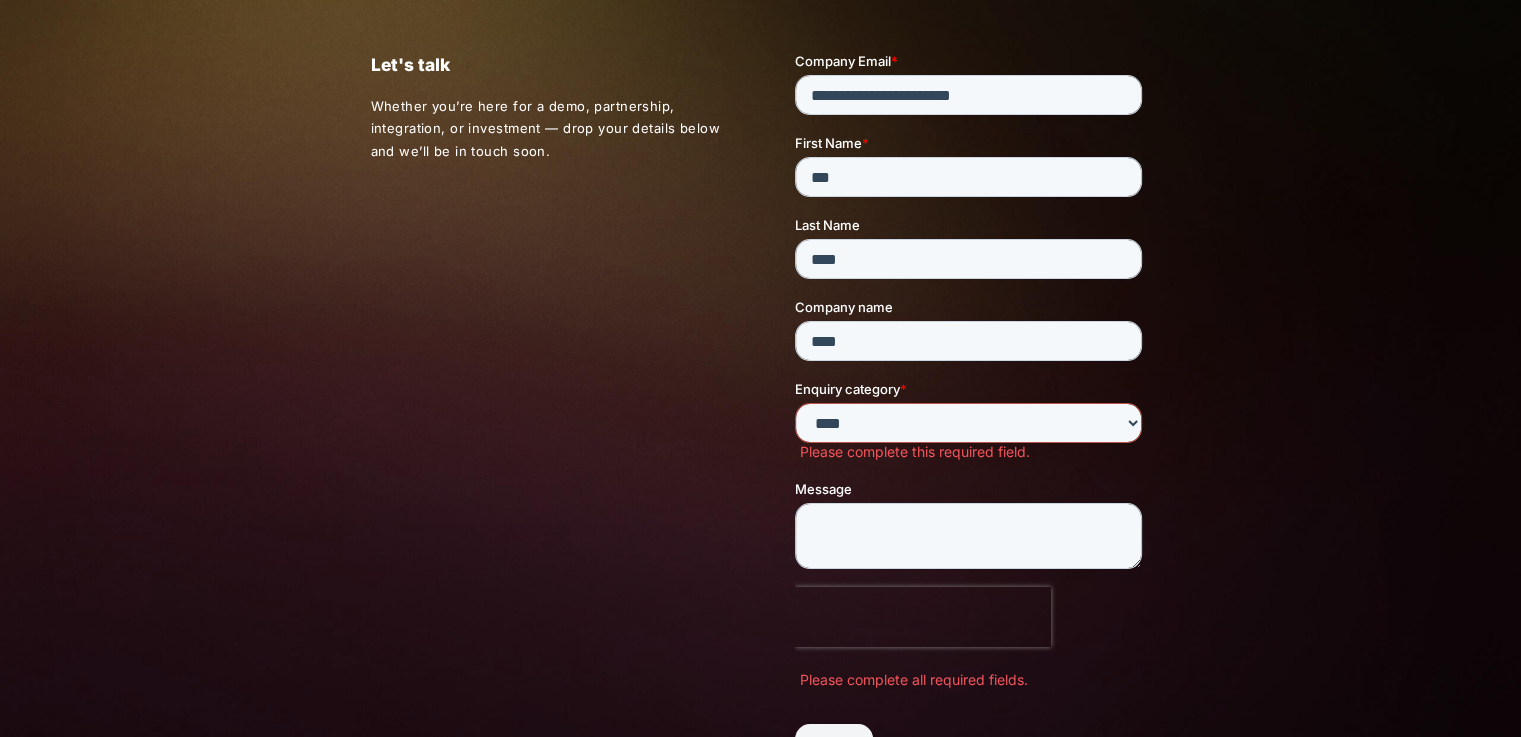 click on "**********" at bounding box center [968, 423] 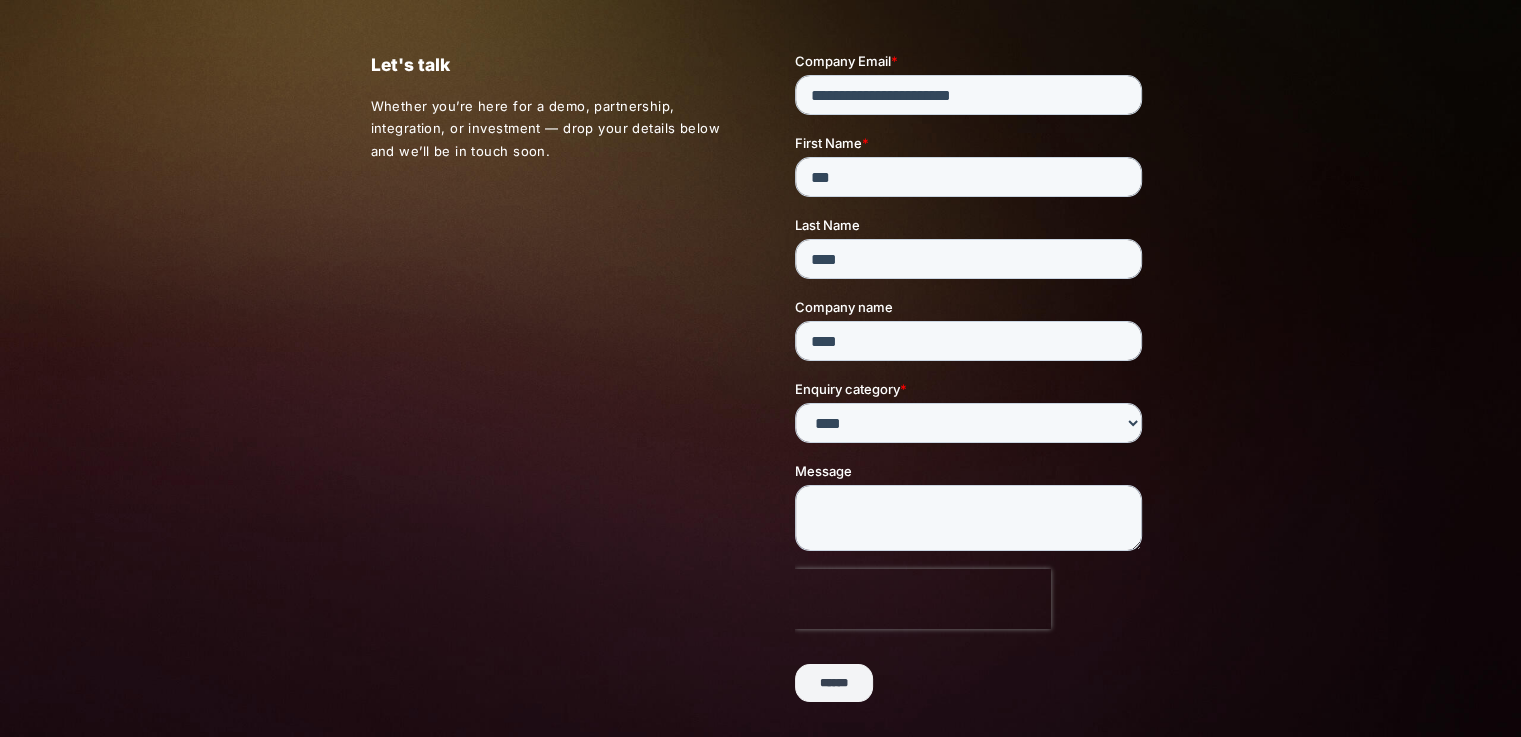 click on "******" at bounding box center [834, 683] 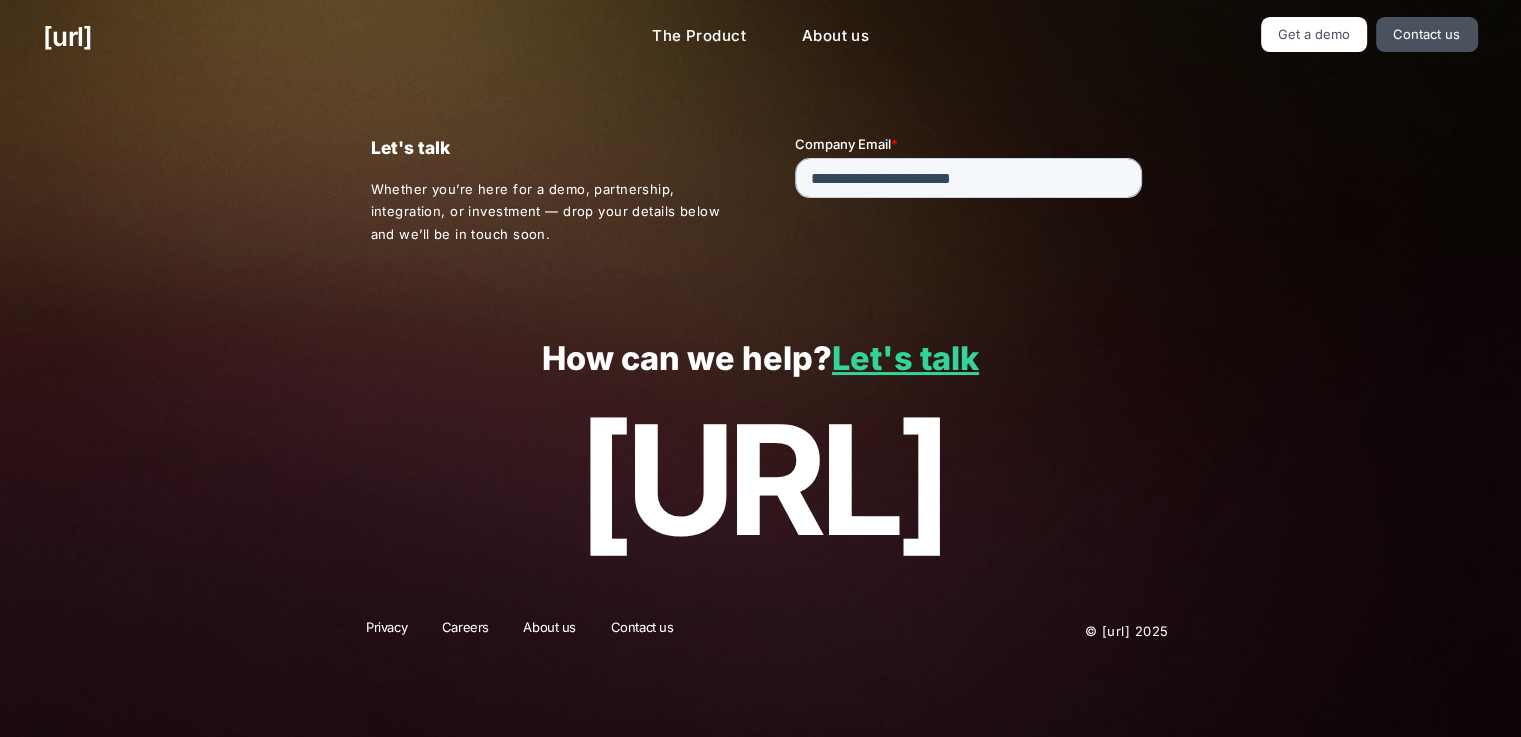 scroll, scrollTop: 0, scrollLeft: 0, axis: both 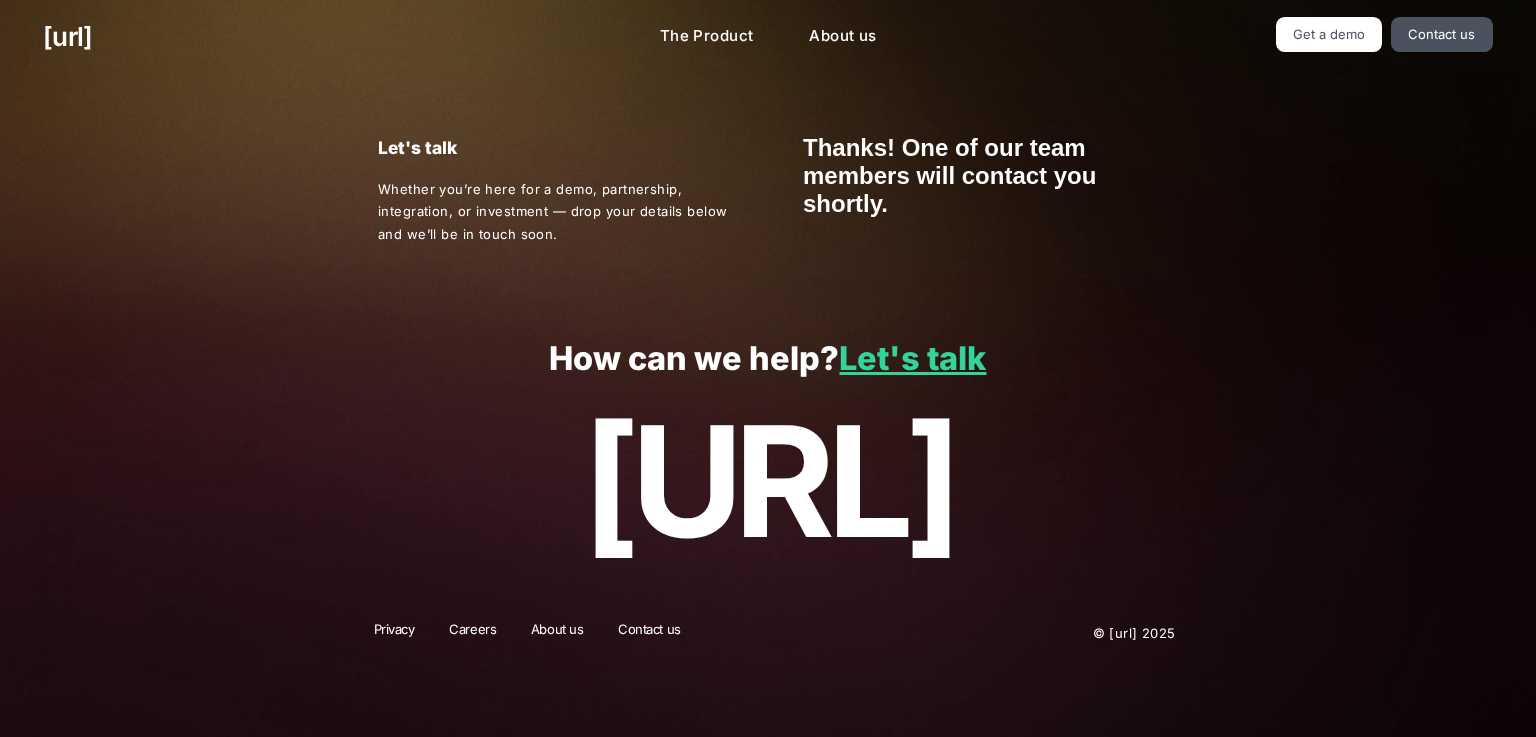 click on "black.ai The Product About us Get a demo Contact us" at bounding box center (768, 37) 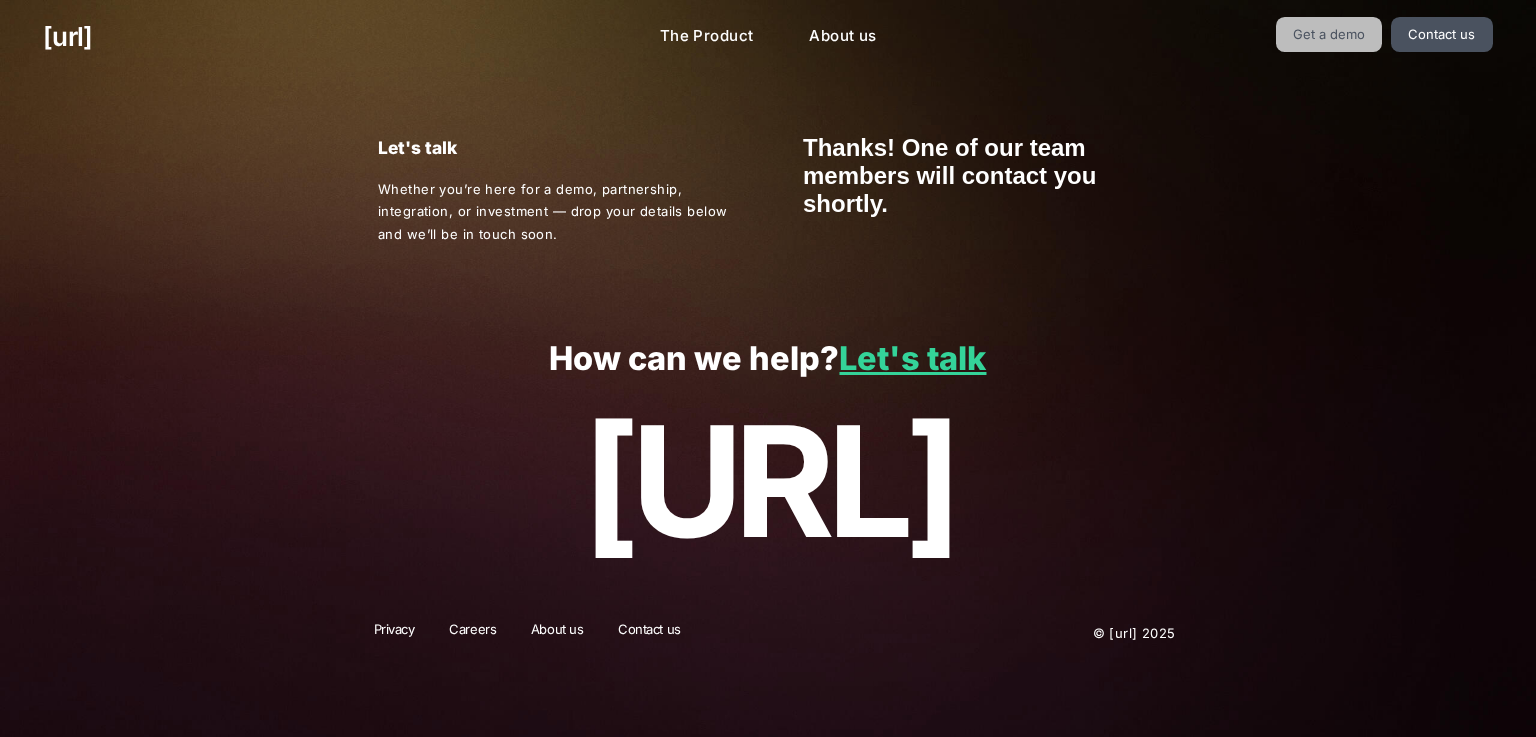 click on "Get a demo" at bounding box center (1329, 34) 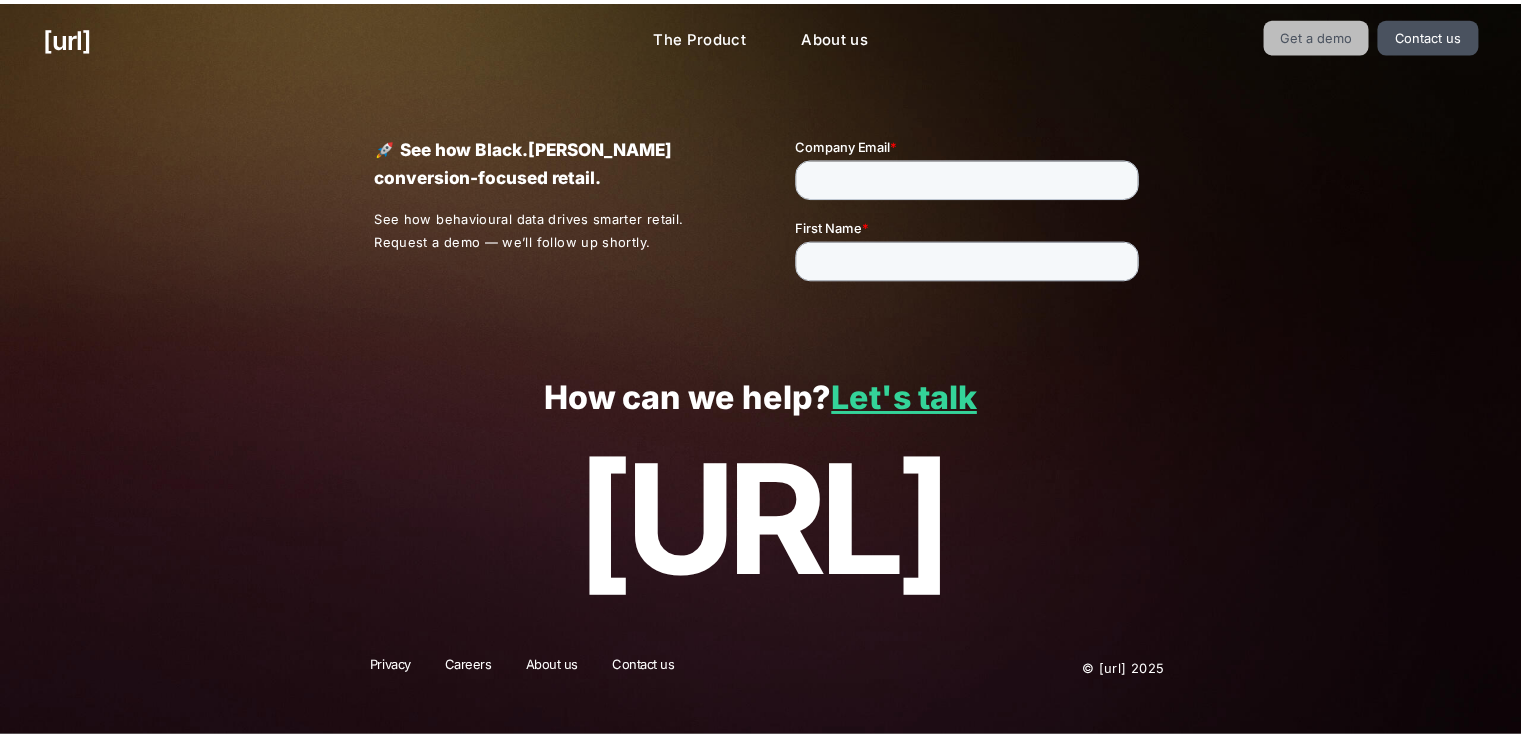 scroll, scrollTop: 0, scrollLeft: 0, axis: both 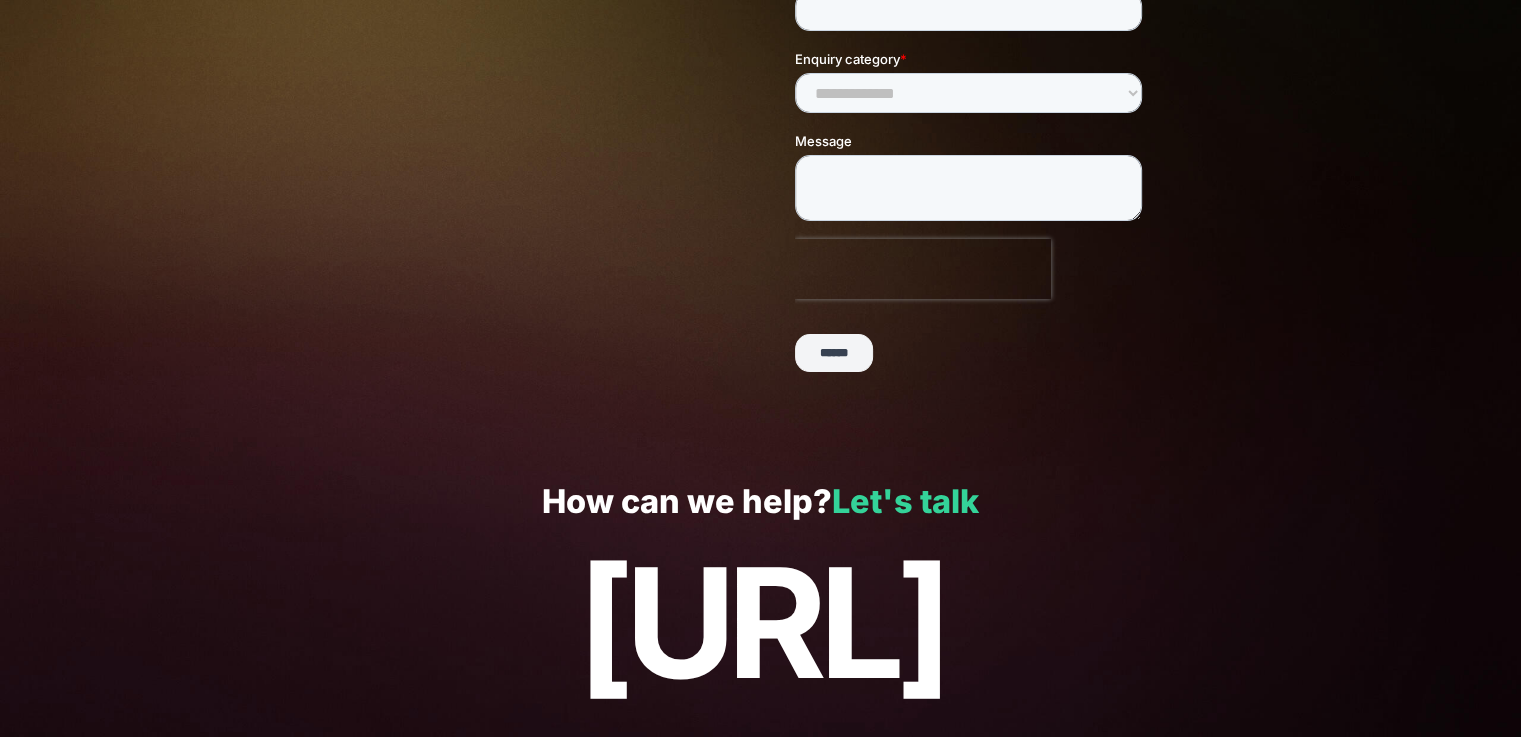 click on "Let's talk" at bounding box center [905, 501] 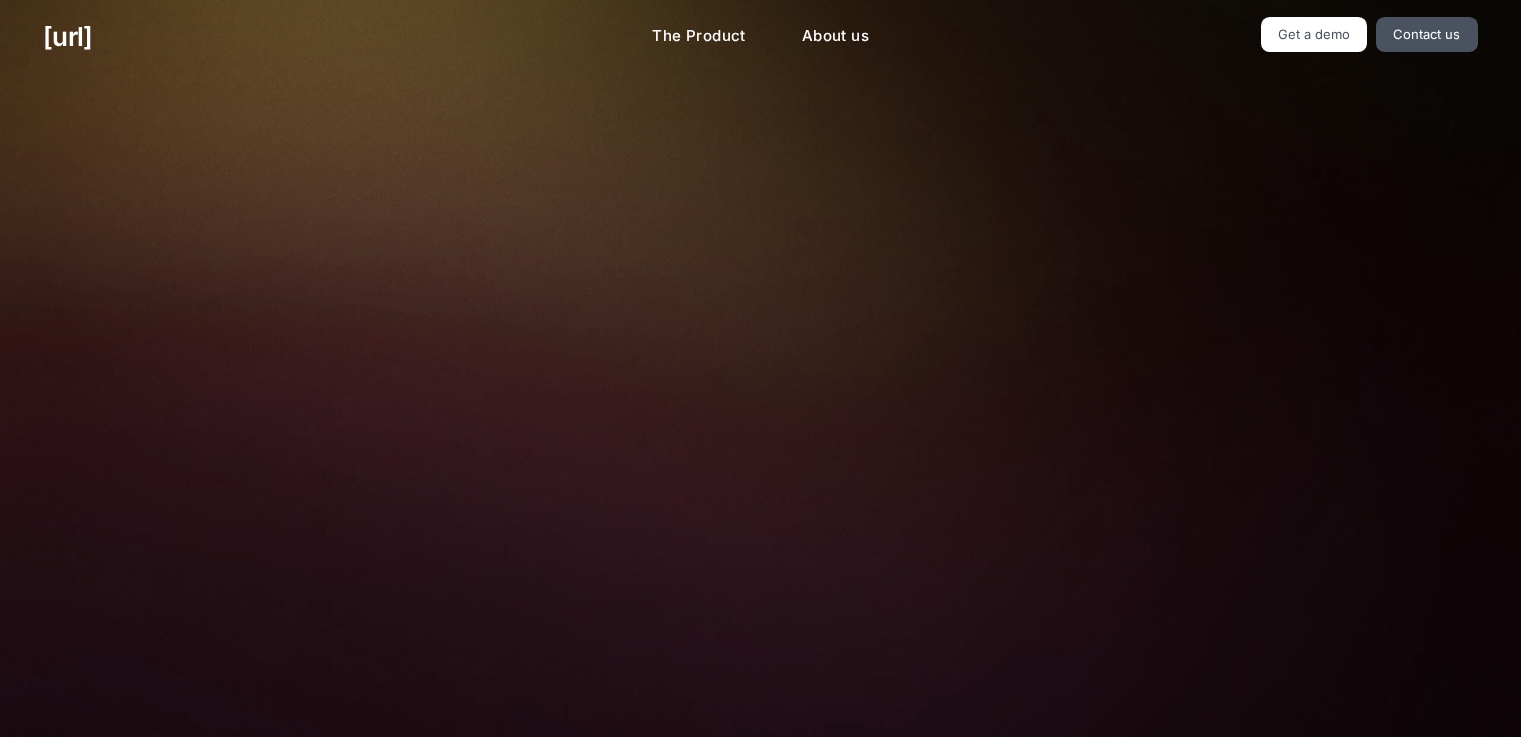 scroll, scrollTop: 0, scrollLeft: 0, axis: both 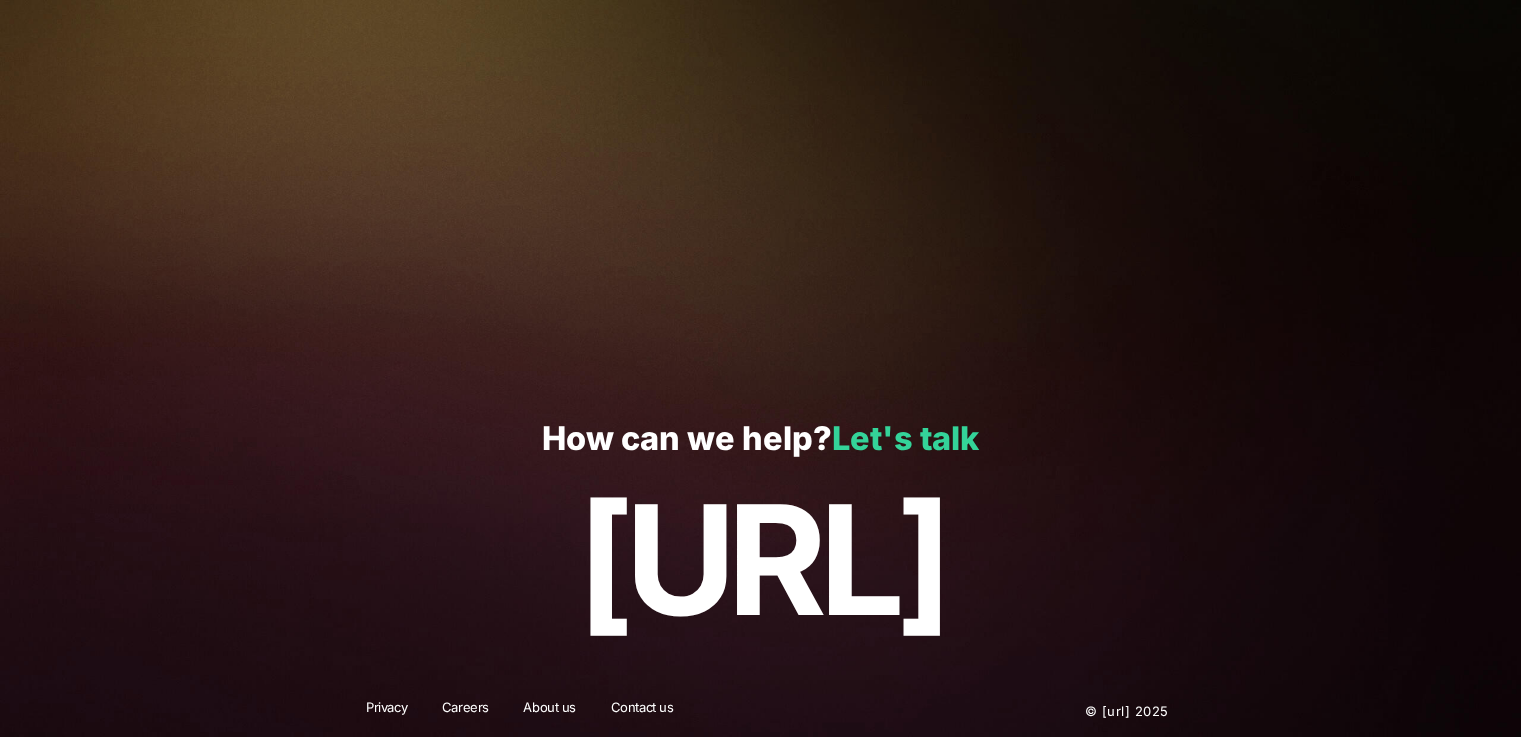 click on "Let's talk" at bounding box center (905, 438) 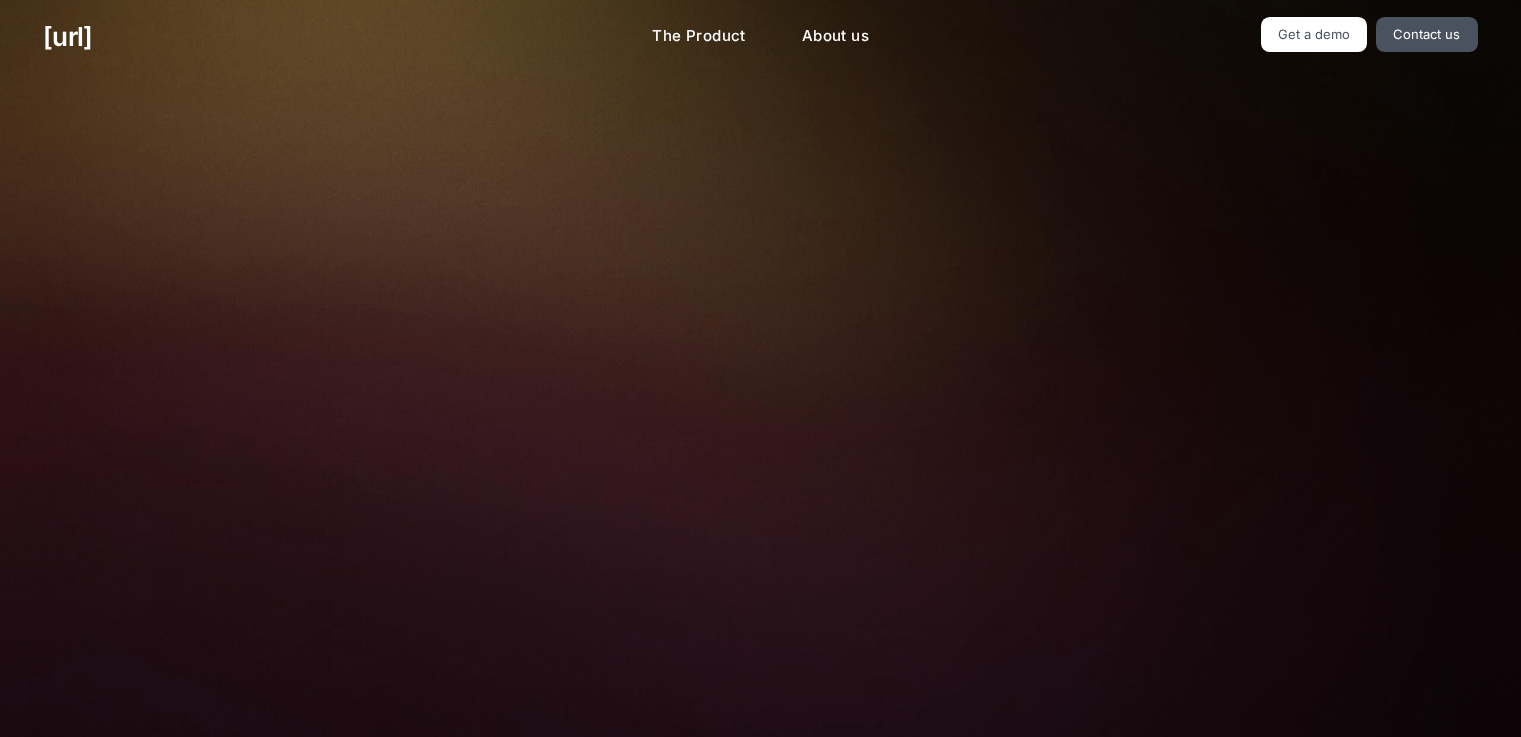 scroll, scrollTop: 0, scrollLeft: 0, axis: both 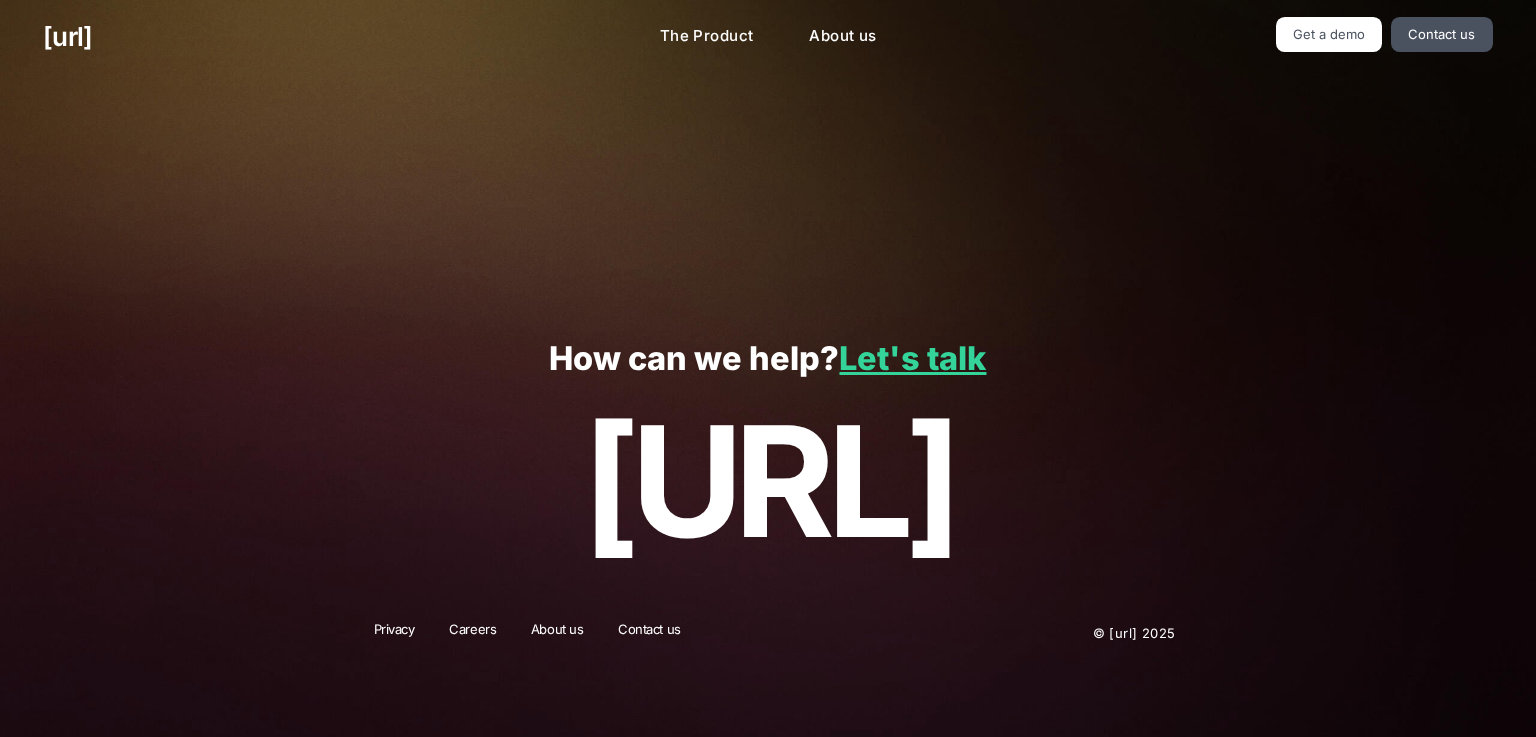 drag, startPoint x: 1522, startPoint y: 89, endPoint x: 1511, endPoint y: 519, distance: 430.1407 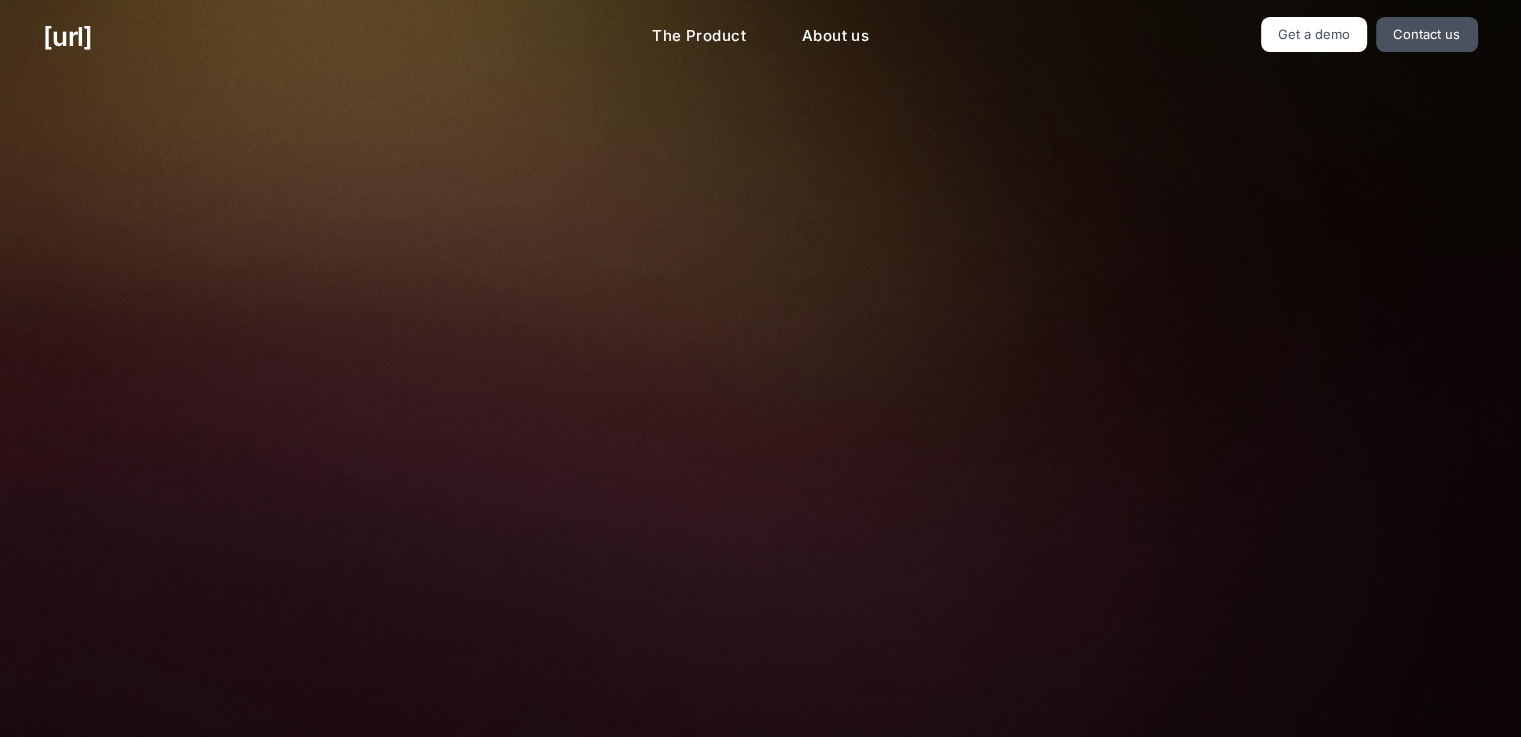 scroll, scrollTop: 0, scrollLeft: 0, axis: both 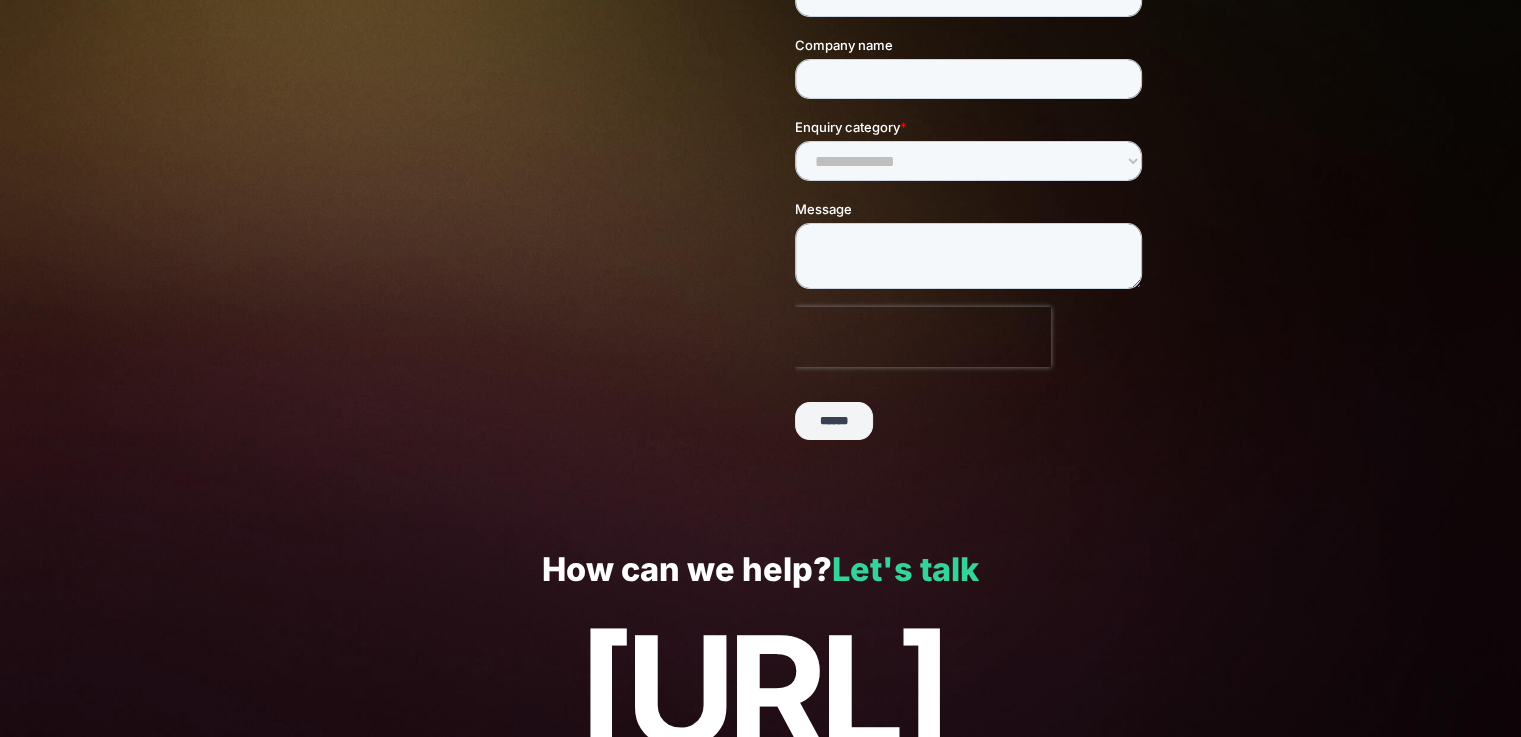 click on "Let's talk" at bounding box center (905, 569) 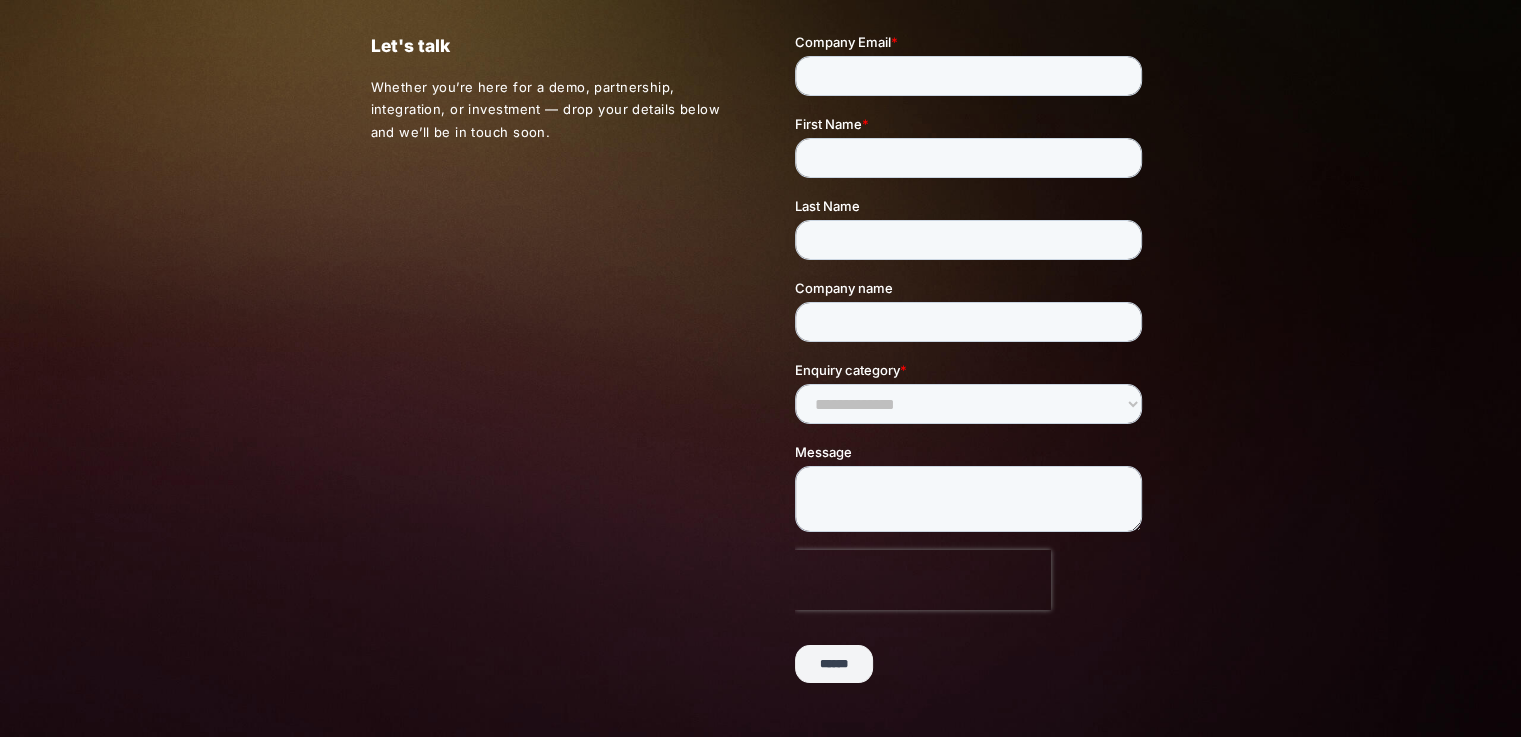scroll, scrollTop: 0, scrollLeft: 0, axis: both 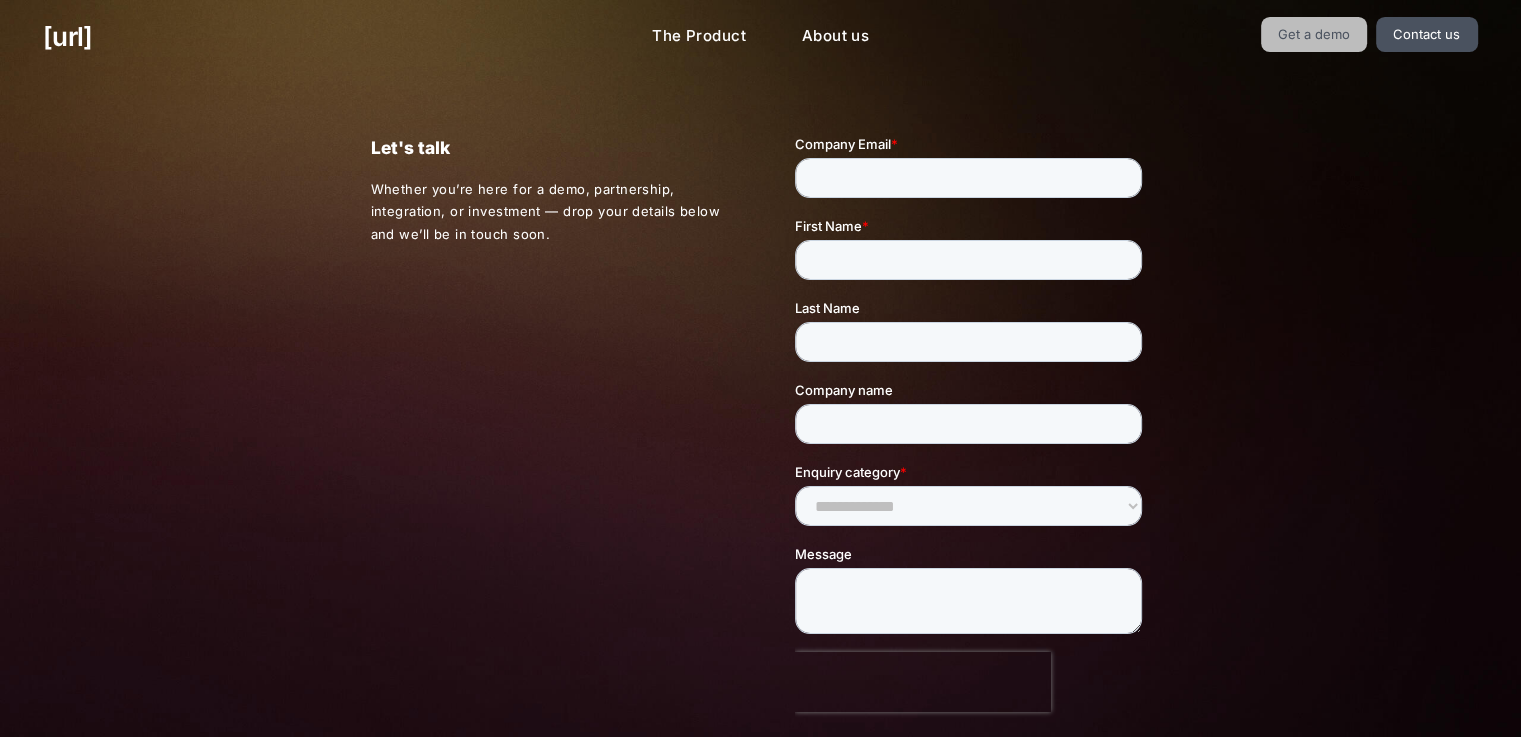 click on "Get a demo" at bounding box center (1314, 34) 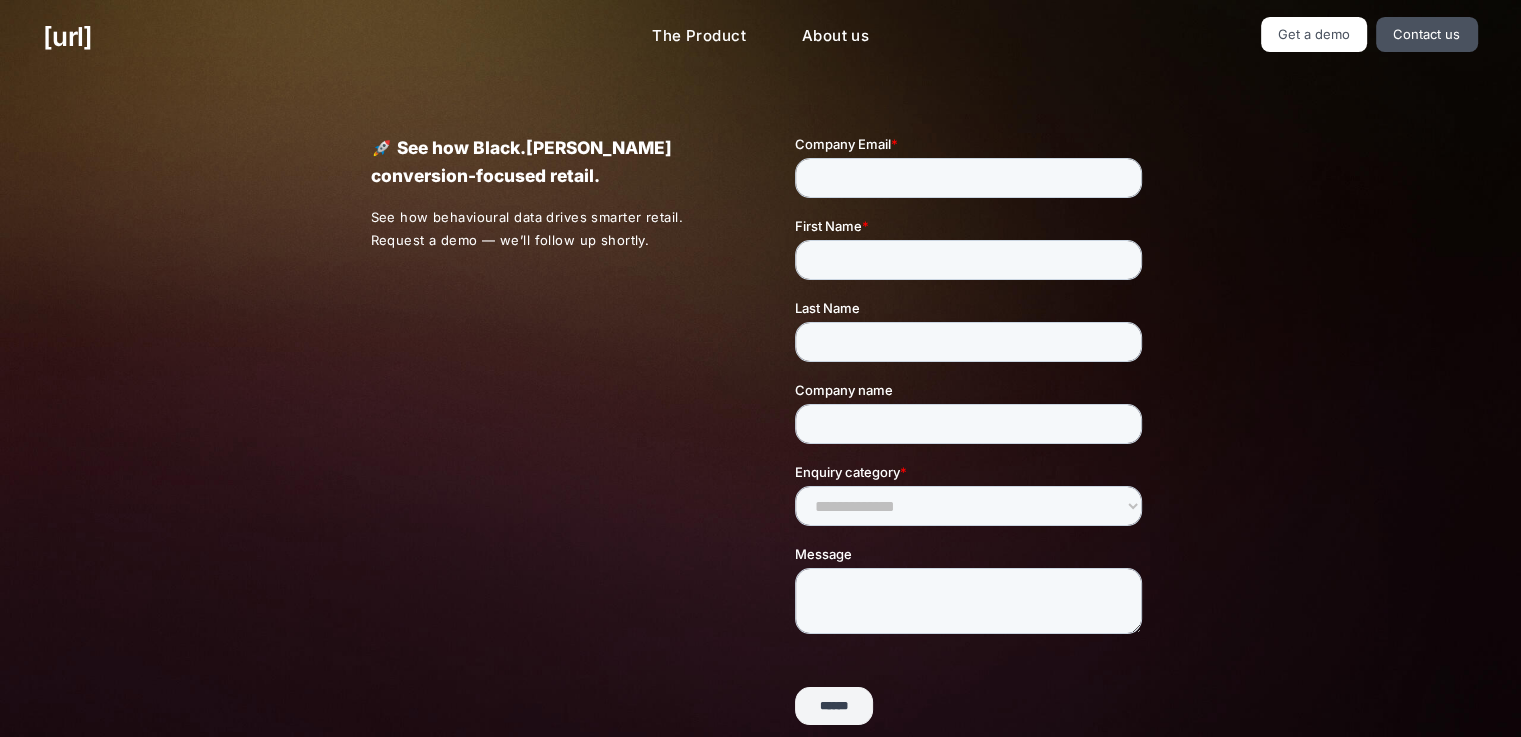 scroll, scrollTop: 0, scrollLeft: 0, axis: both 